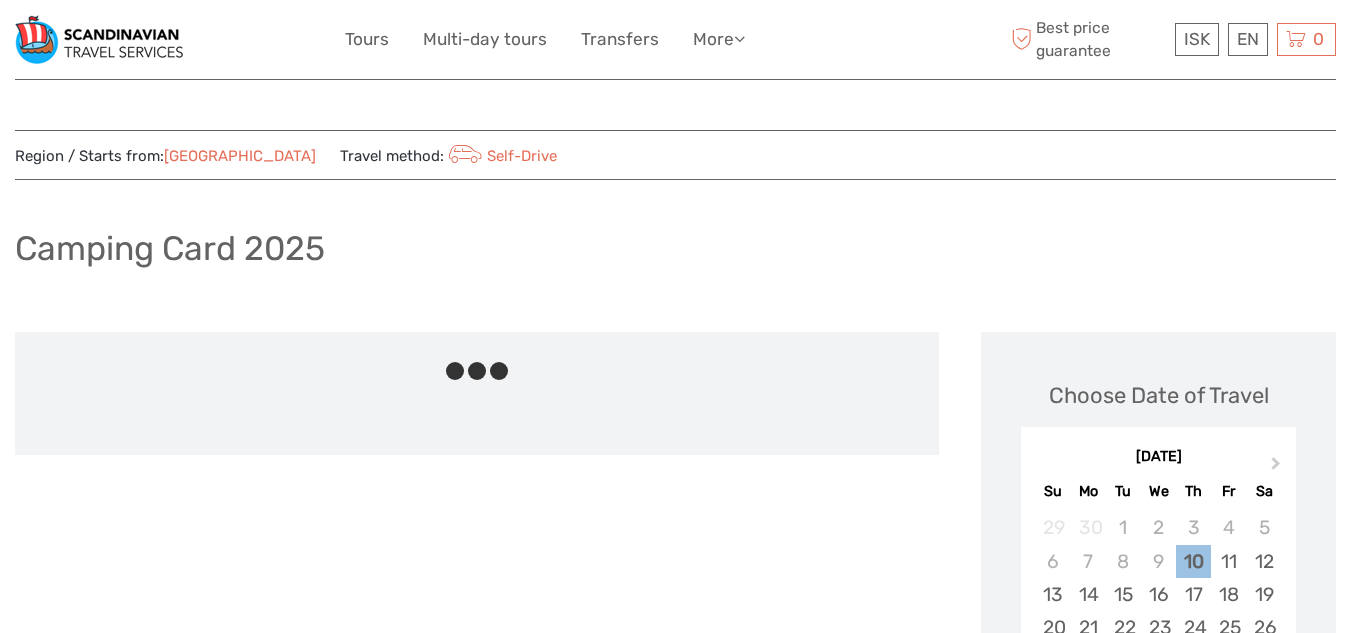 scroll, scrollTop: 255, scrollLeft: 0, axis: vertical 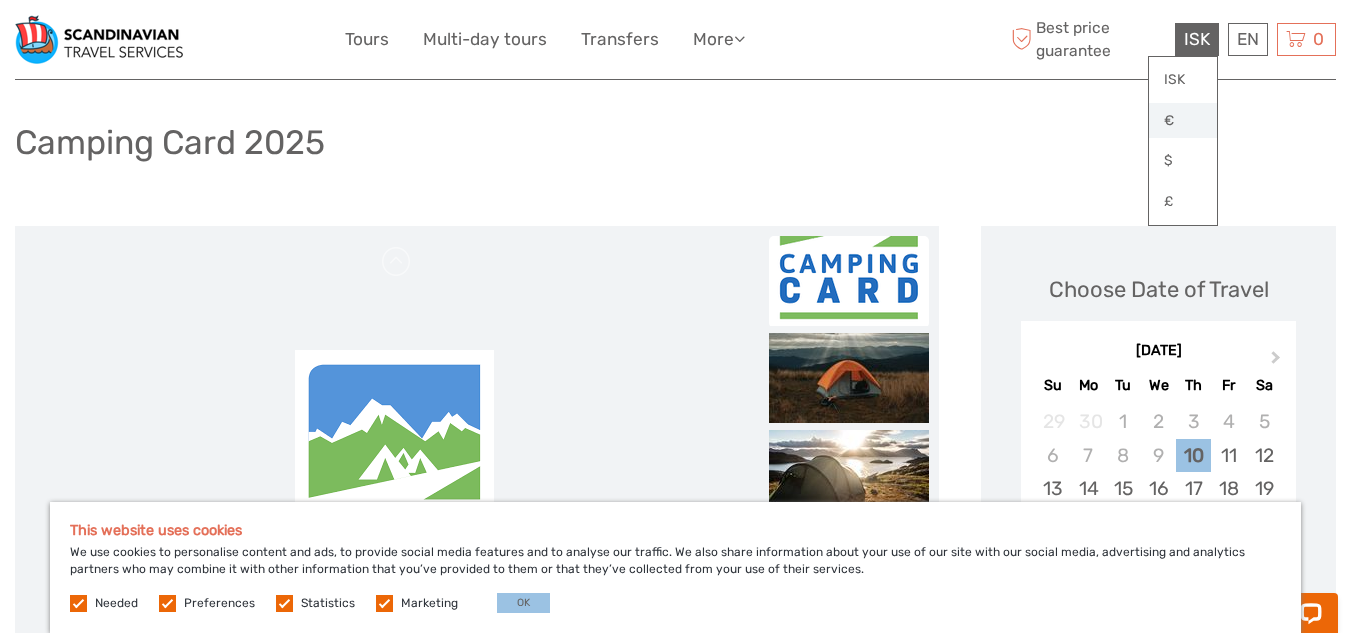 click on "€" at bounding box center [1183, 121] 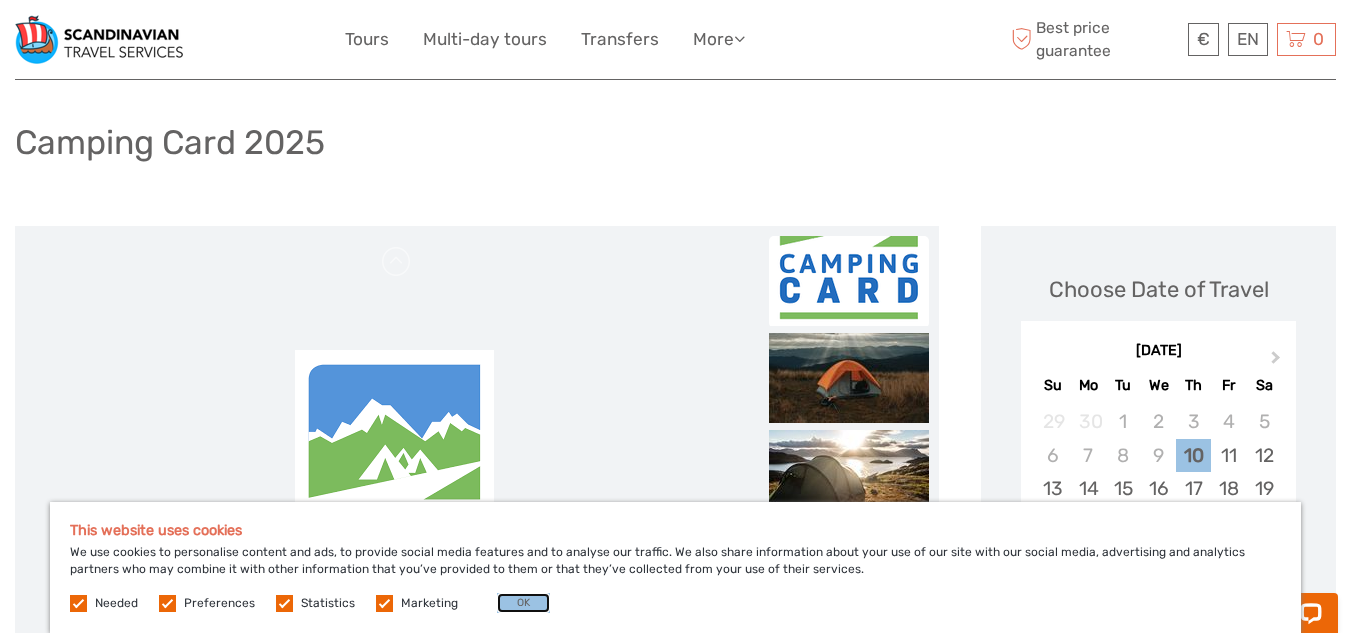 click on "OK" at bounding box center [523, 603] 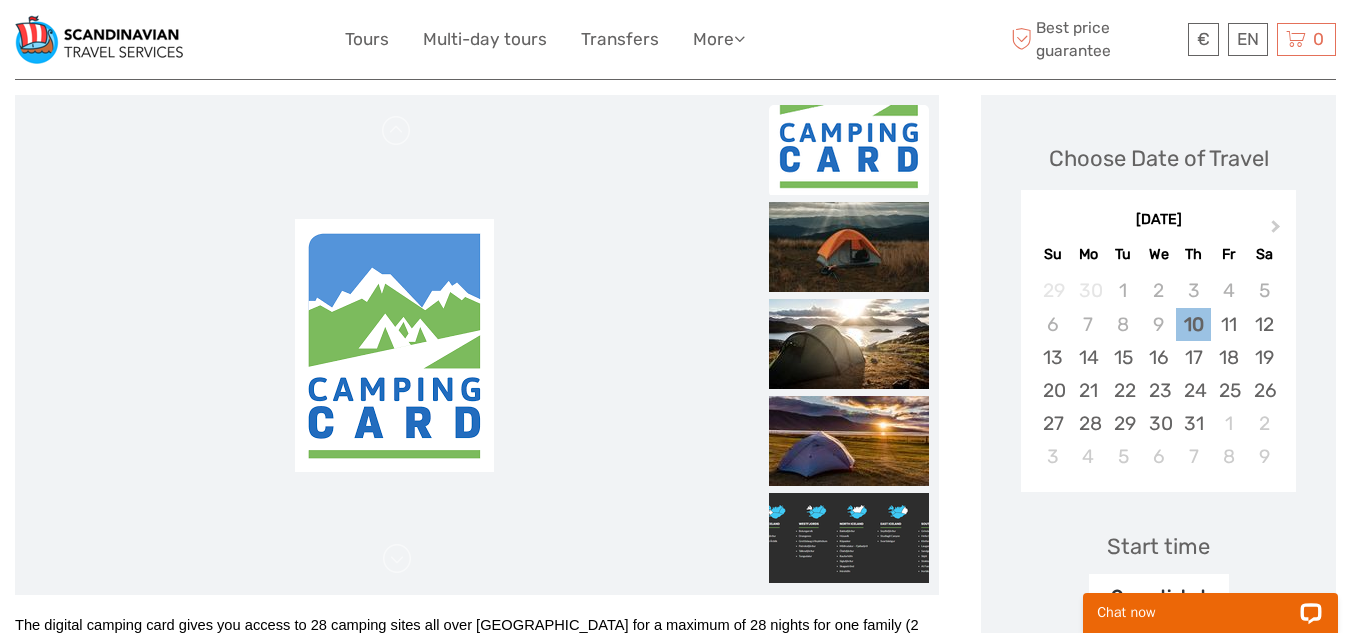 scroll, scrollTop: 192, scrollLeft: 0, axis: vertical 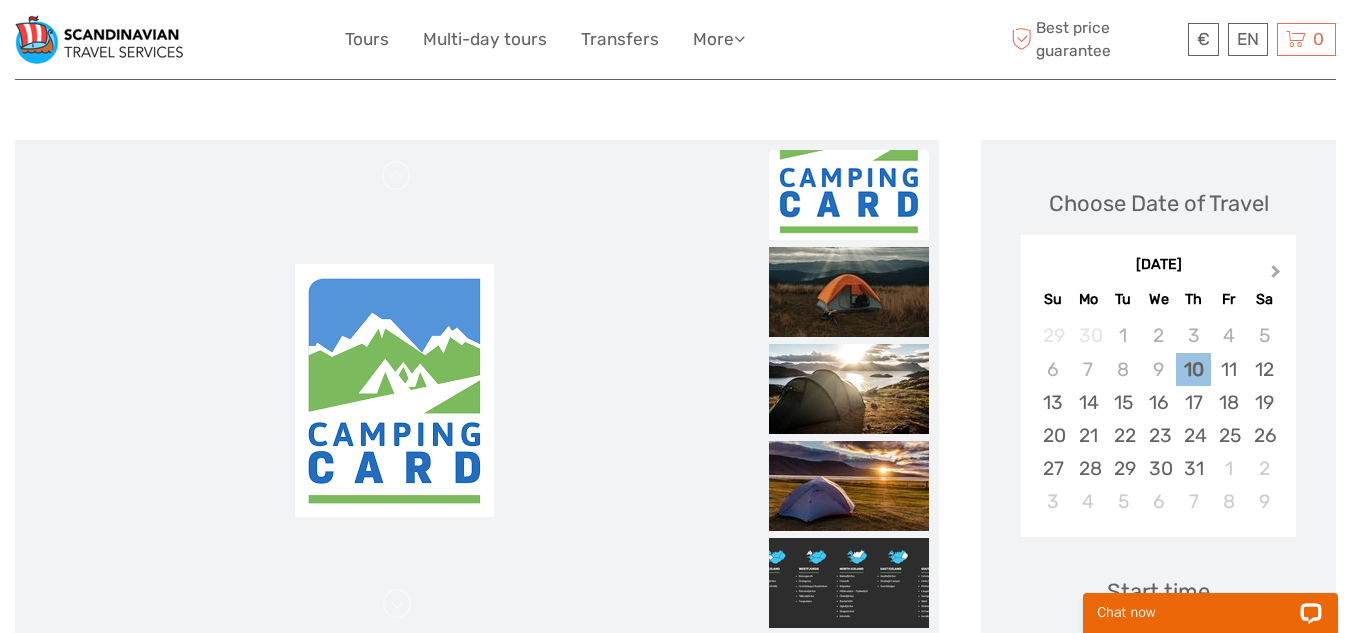 click on "Next Month" at bounding box center [1276, 275] 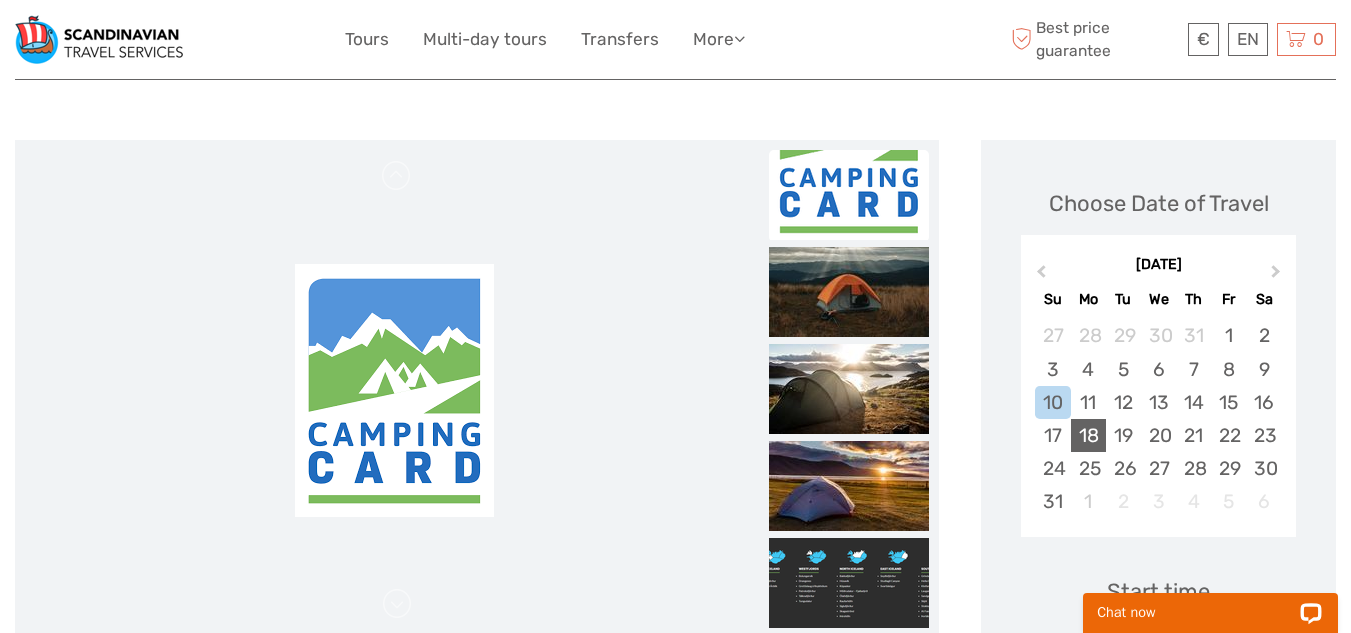 click on "18" at bounding box center (1088, 435) 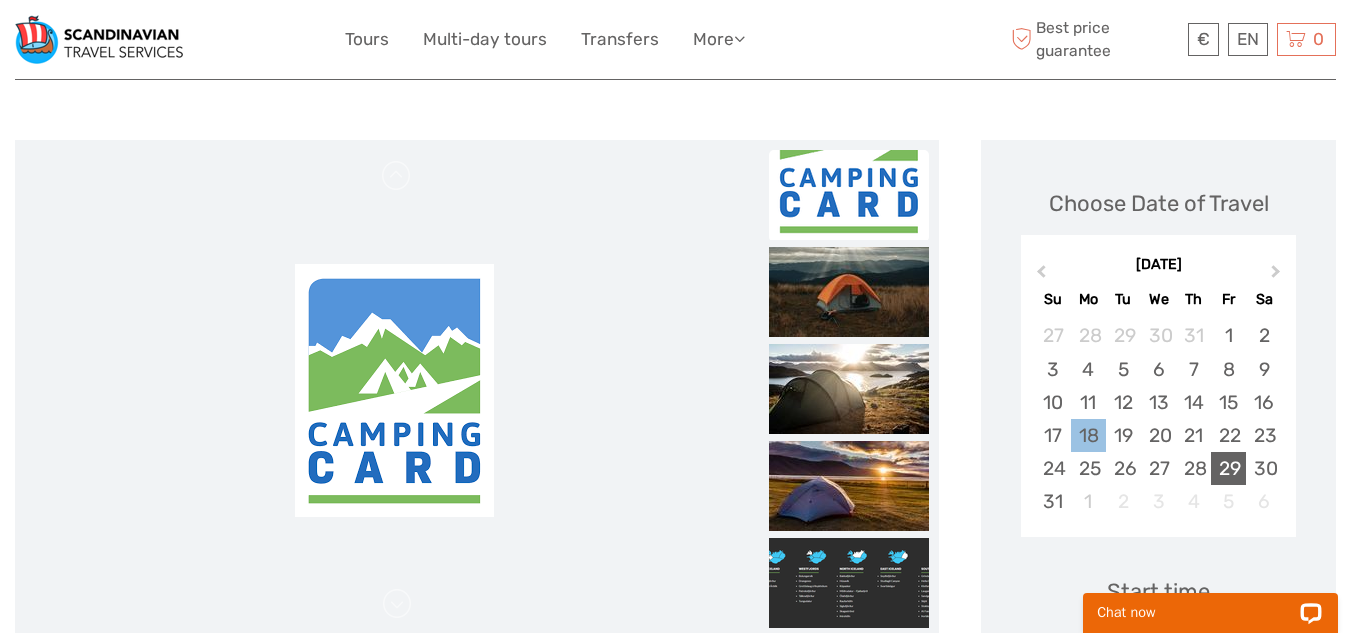 click on "29" at bounding box center (1228, 468) 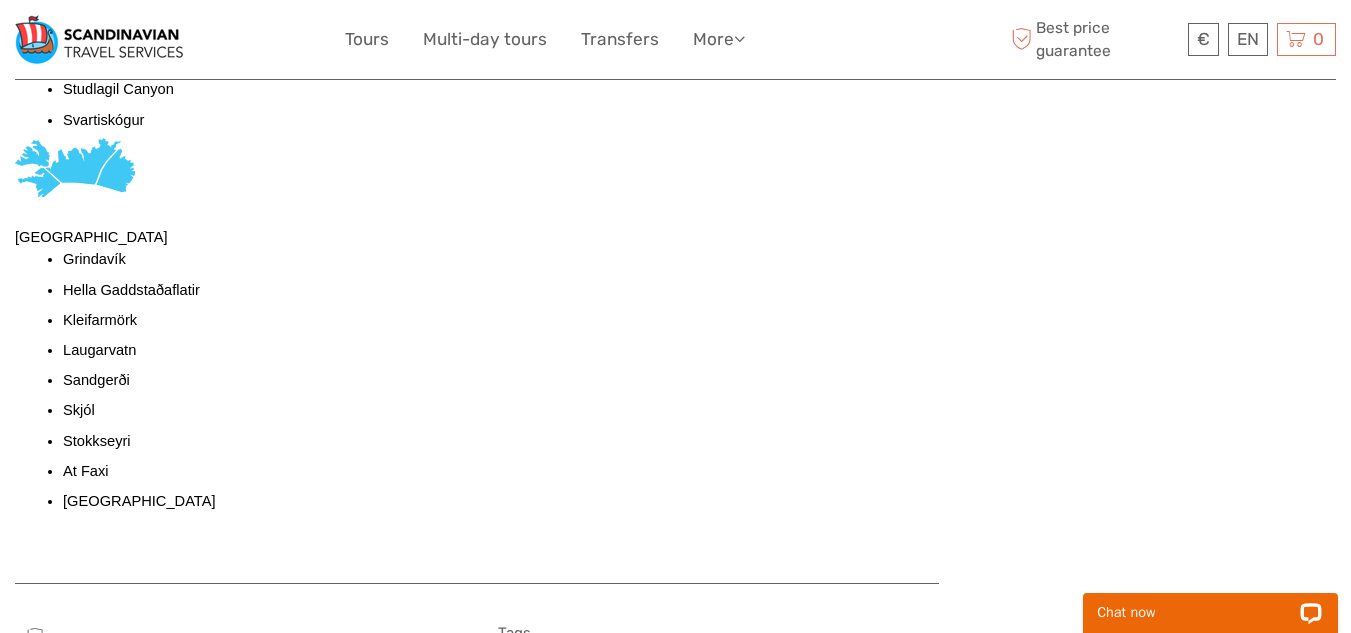 scroll, scrollTop: 2075, scrollLeft: 0, axis: vertical 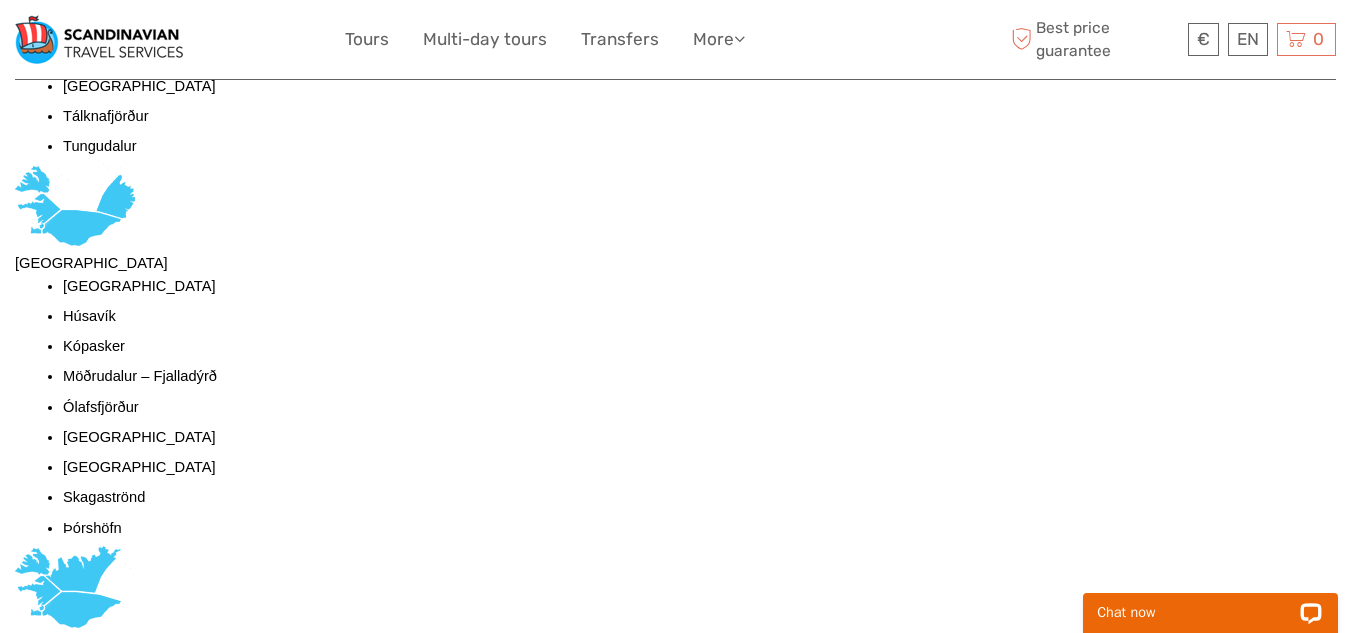 click at bounding box center (75, 205) 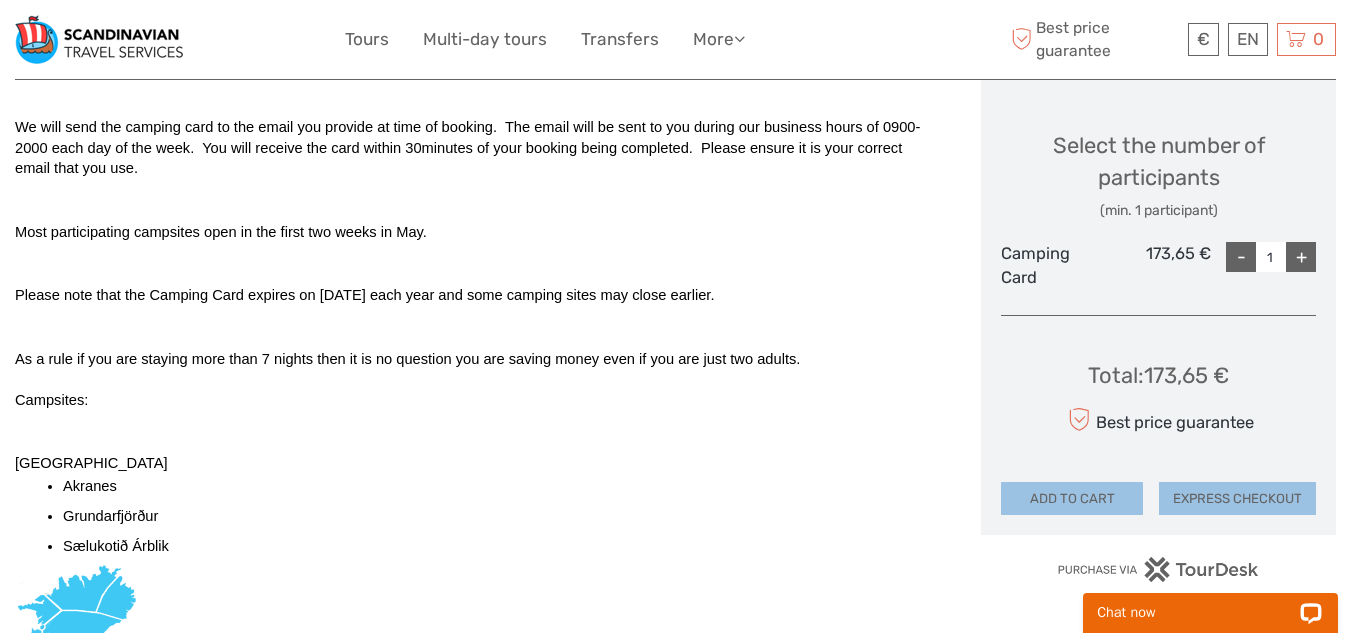 scroll, scrollTop: 820, scrollLeft: 0, axis: vertical 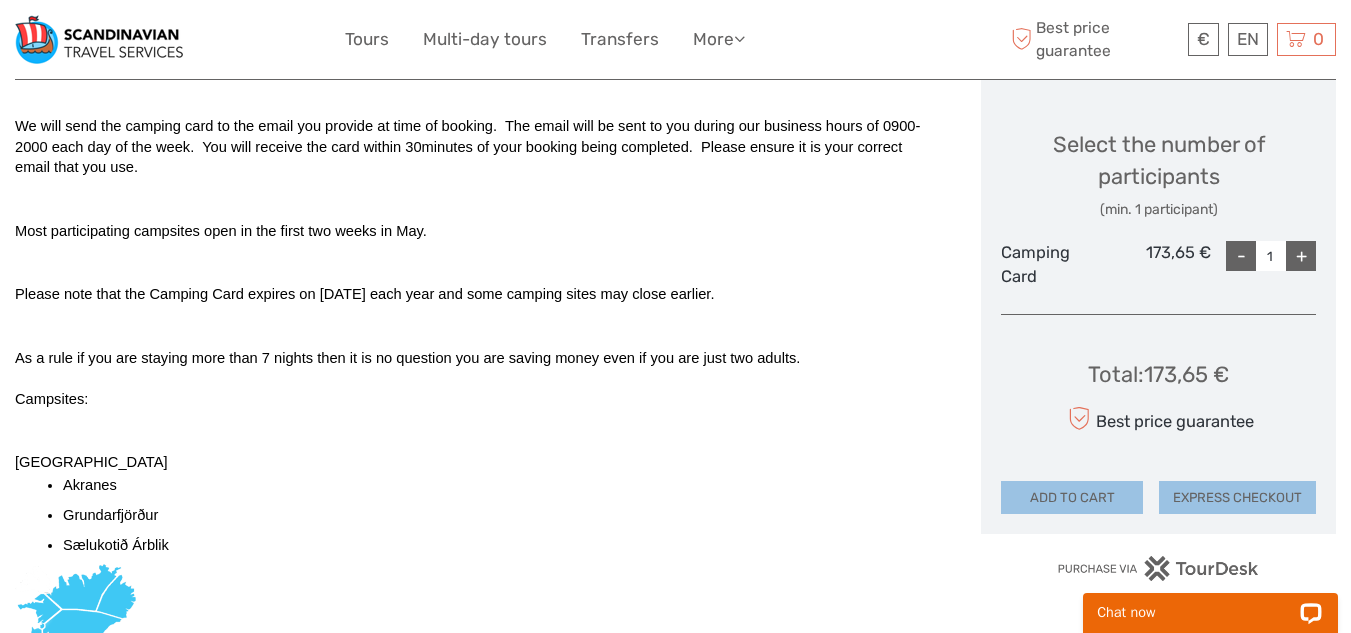 click on "Most participating campsites open in the first two weeks in May." at bounding box center [221, 231] 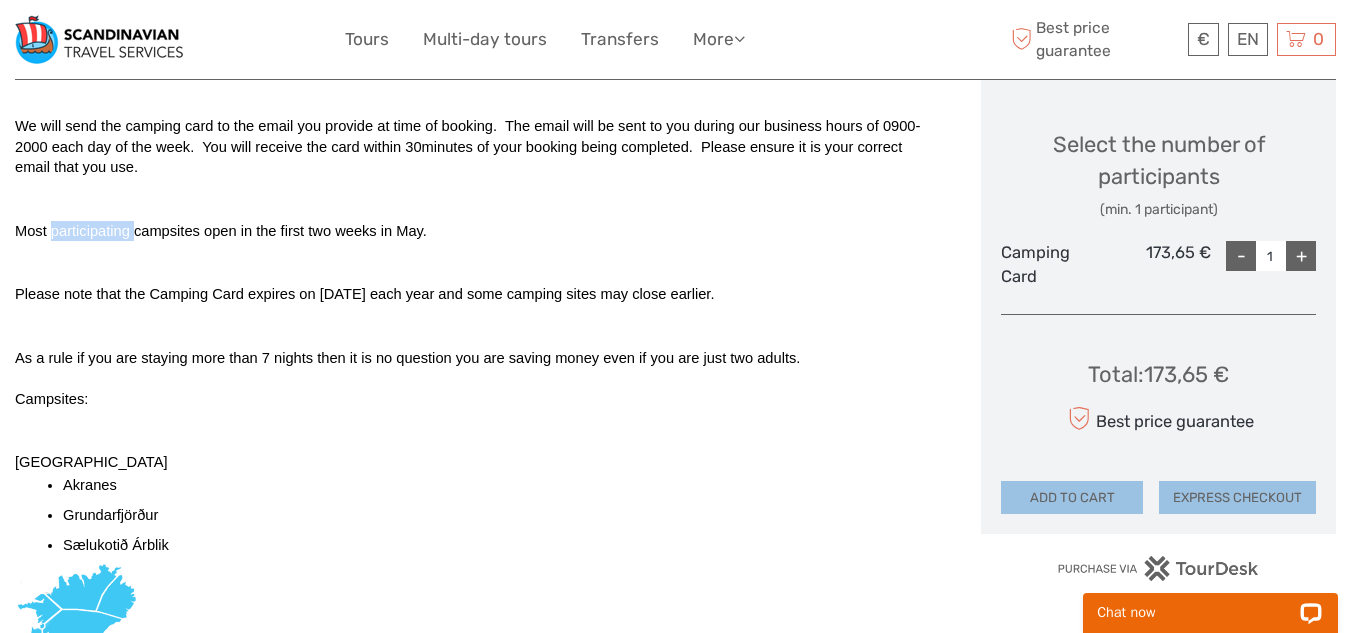 click on "Most participating campsites open in the first two weeks in May." at bounding box center (221, 231) 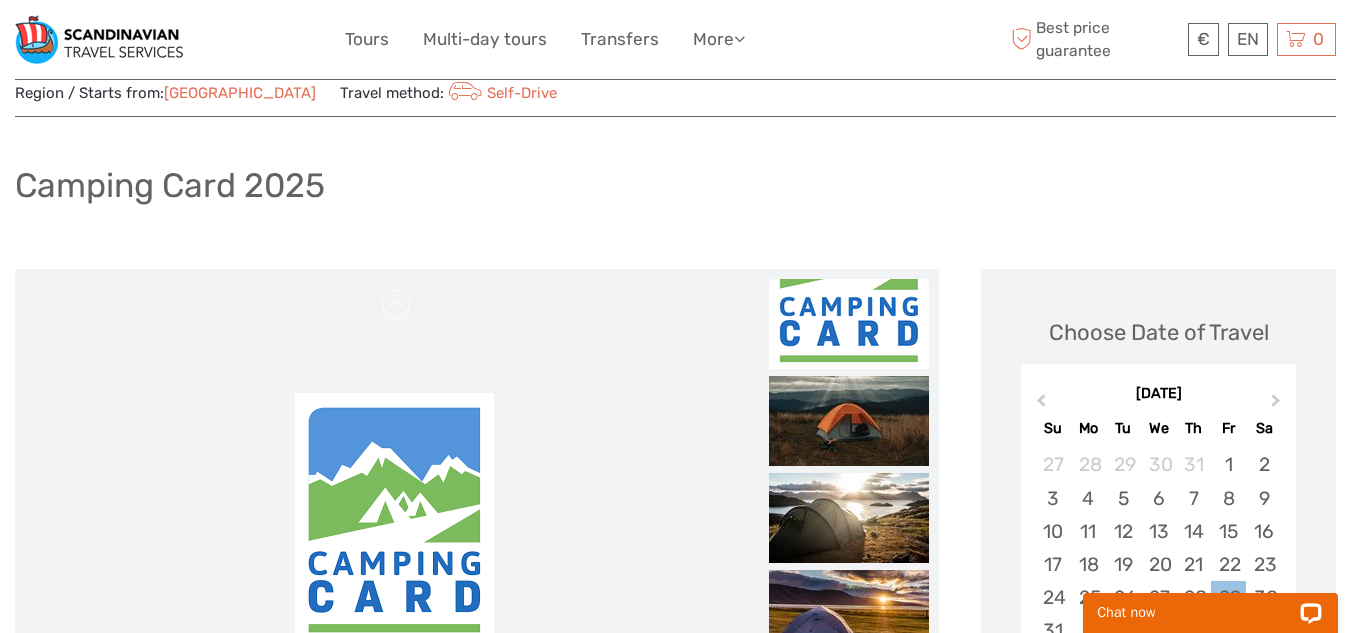 scroll, scrollTop: 0, scrollLeft: 0, axis: both 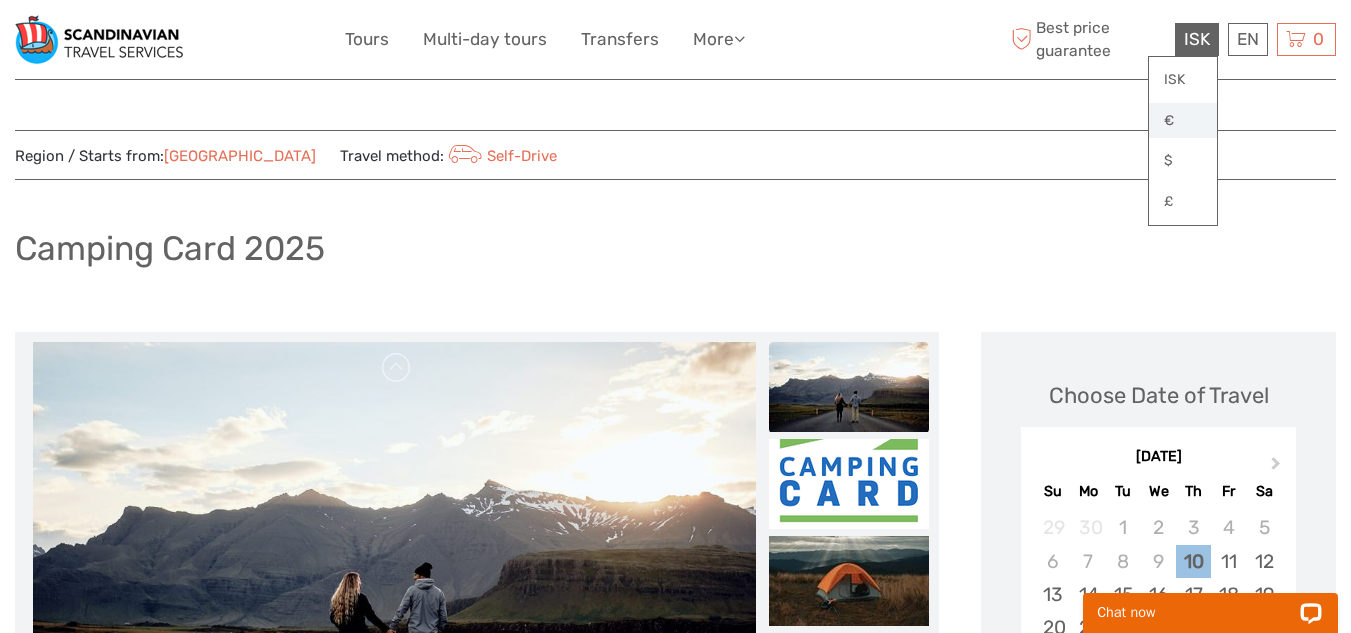 click on "€" at bounding box center [1183, 121] 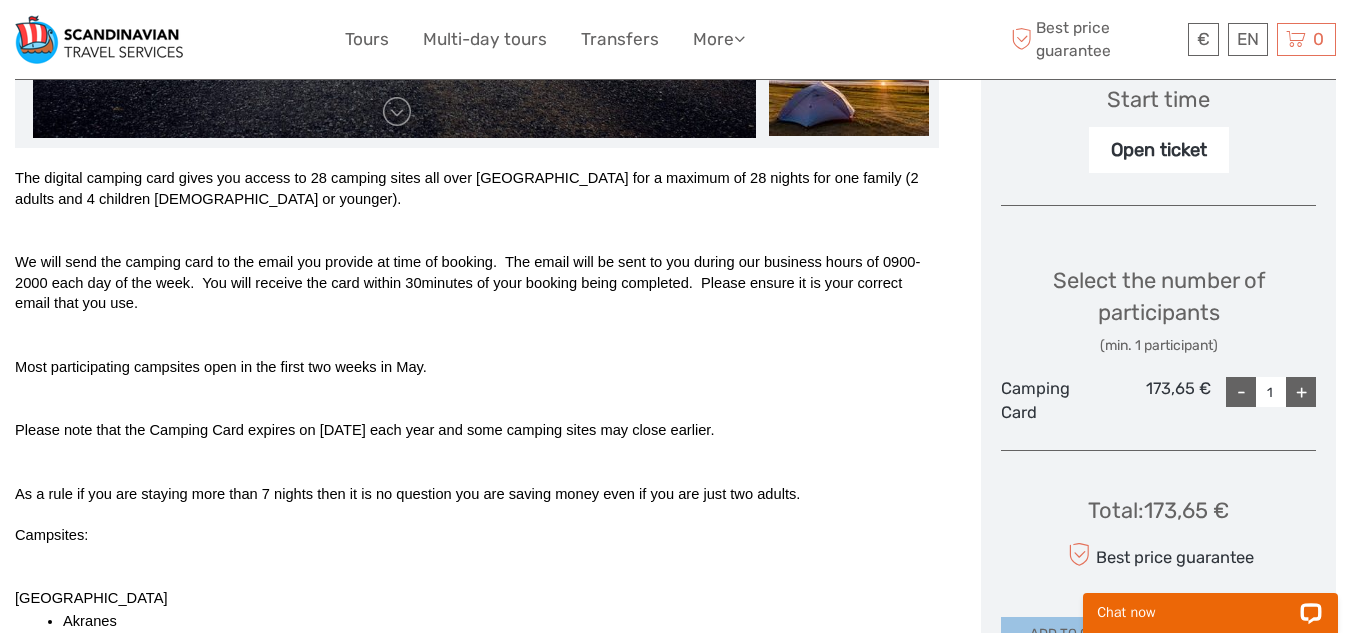 scroll, scrollTop: 685, scrollLeft: 0, axis: vertical 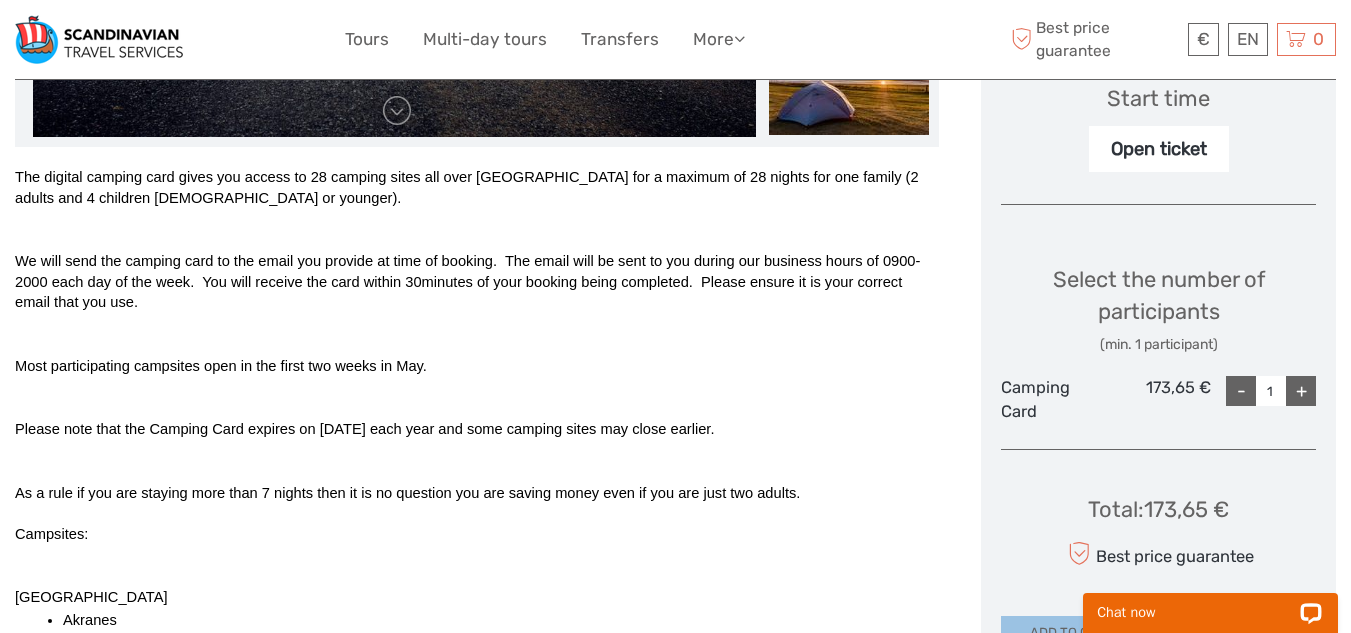 click at bounding box center [477, 461] 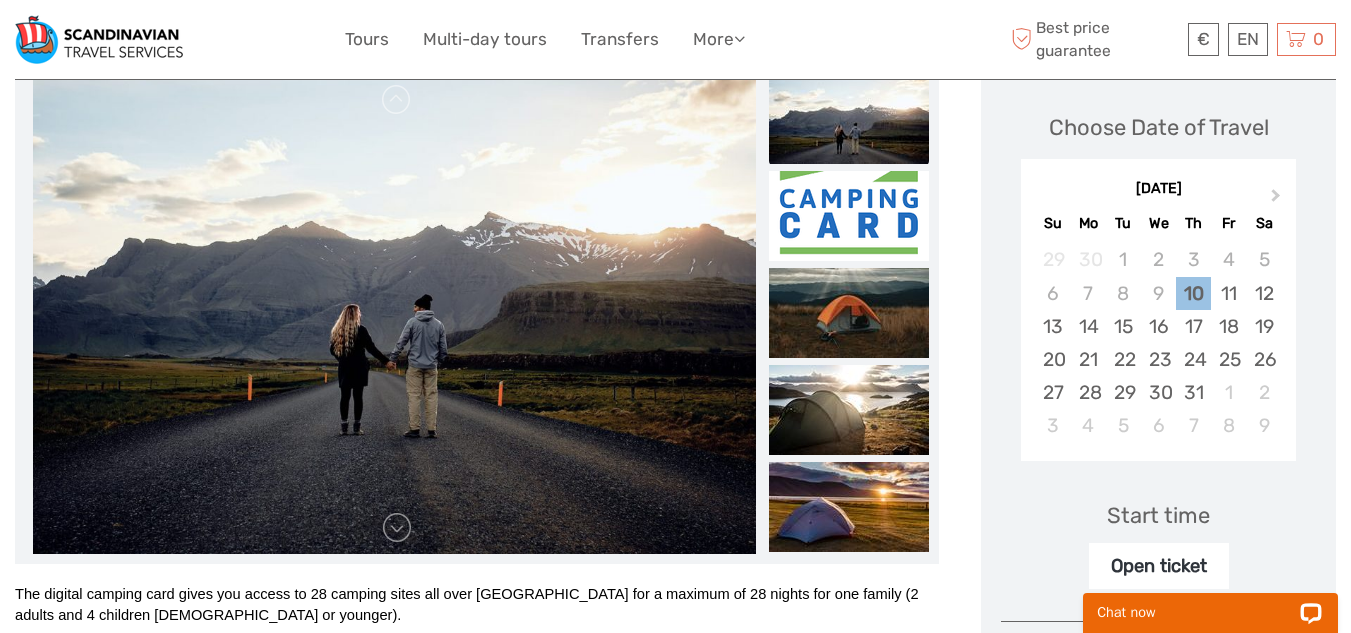 scroll, scrollTop: 269, scrollLeft: 0, axis: vertical 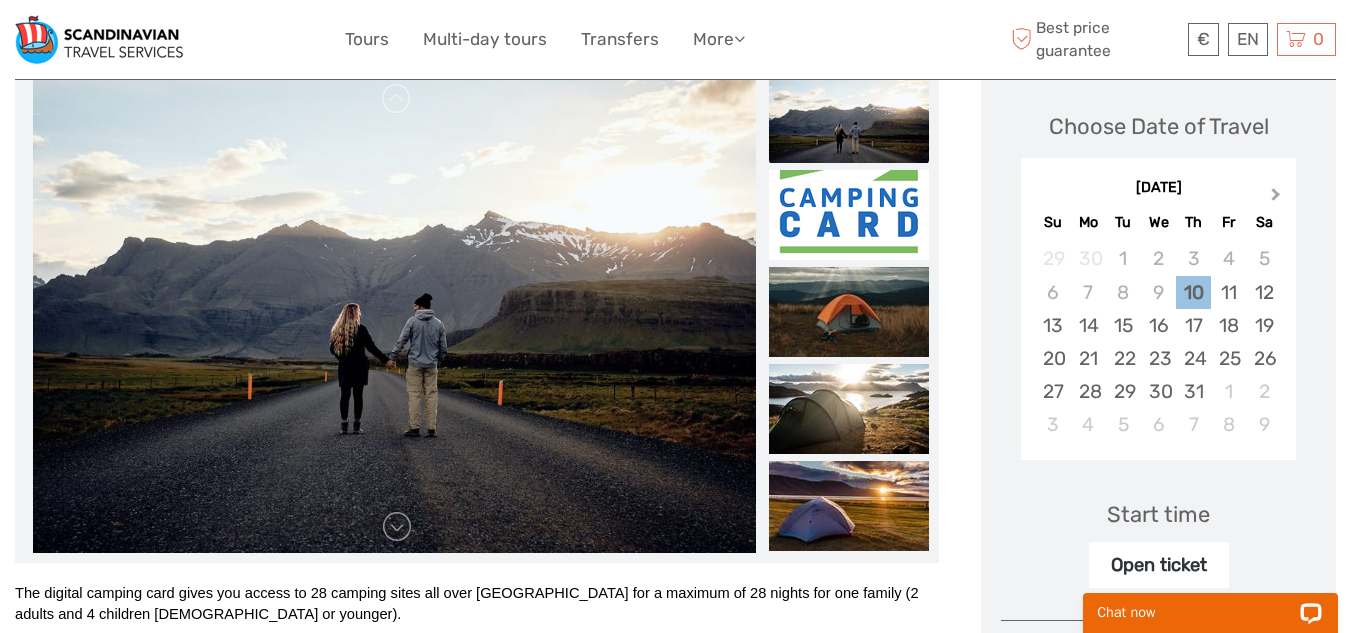 click on "Next Month" at bounding box center [1278, 199] 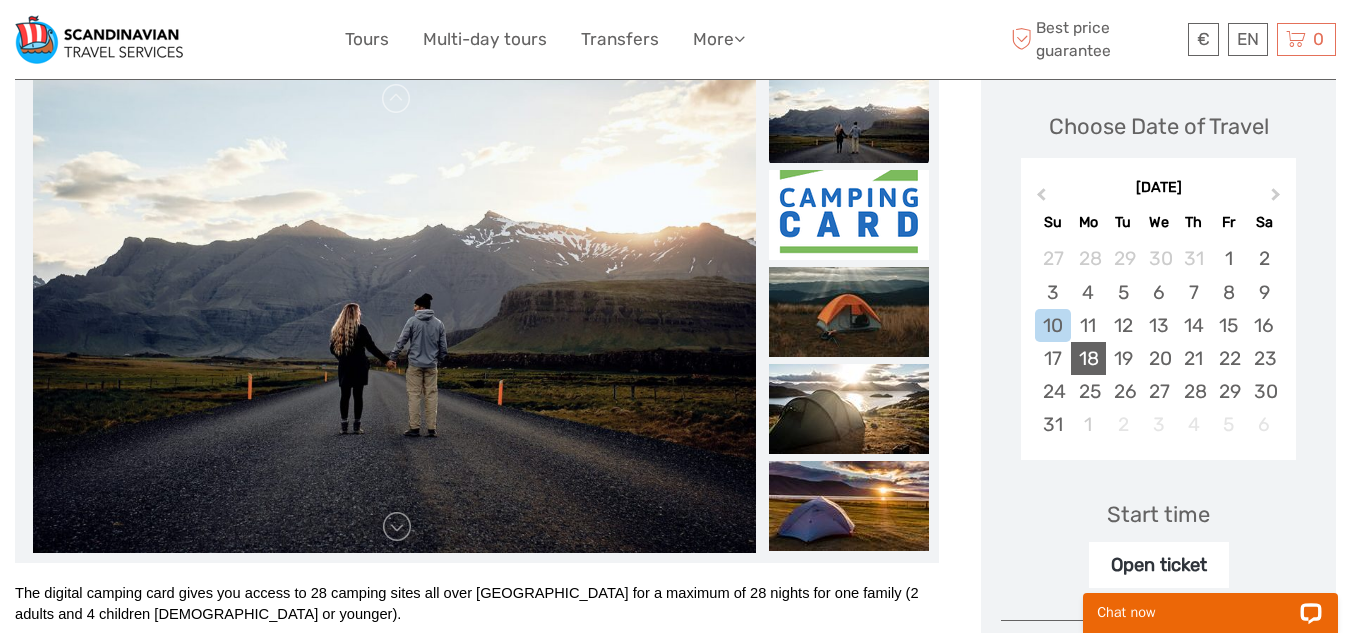 click on "18" at bounding box center [1088, 358] 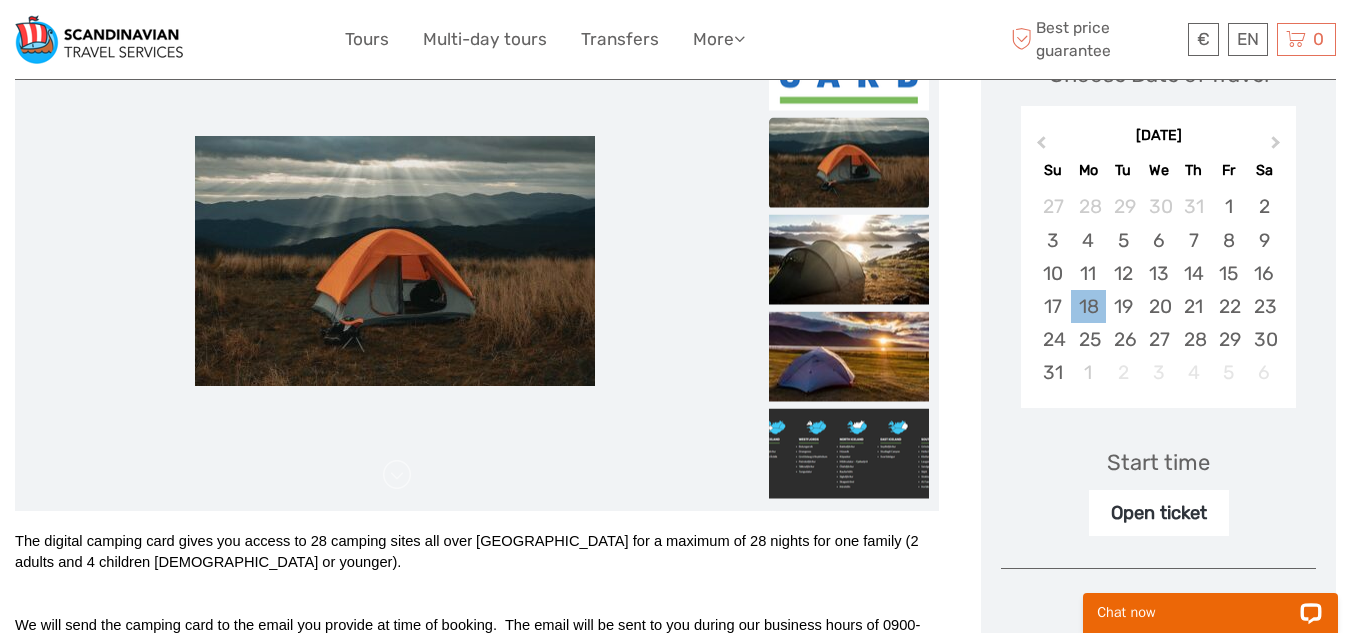 scroll, scrollTop: 320, scrollLeft: 0, axis: vertical 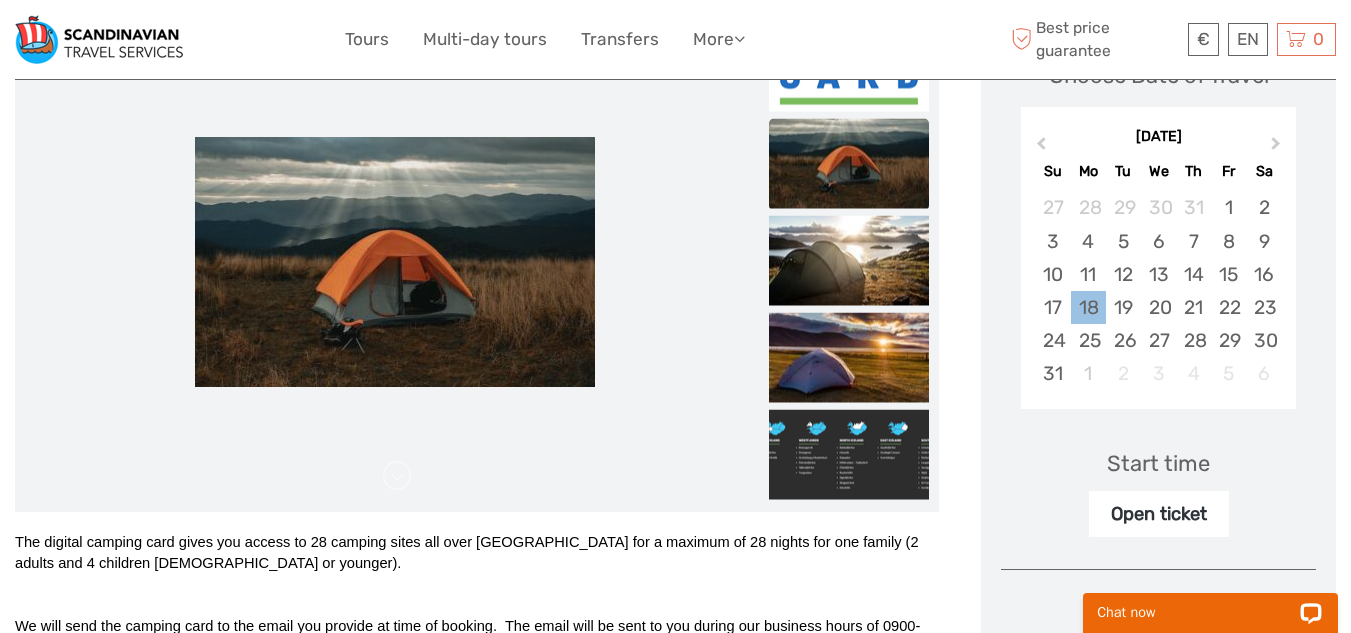click on "Start time" at bounding box center (1158, 463) 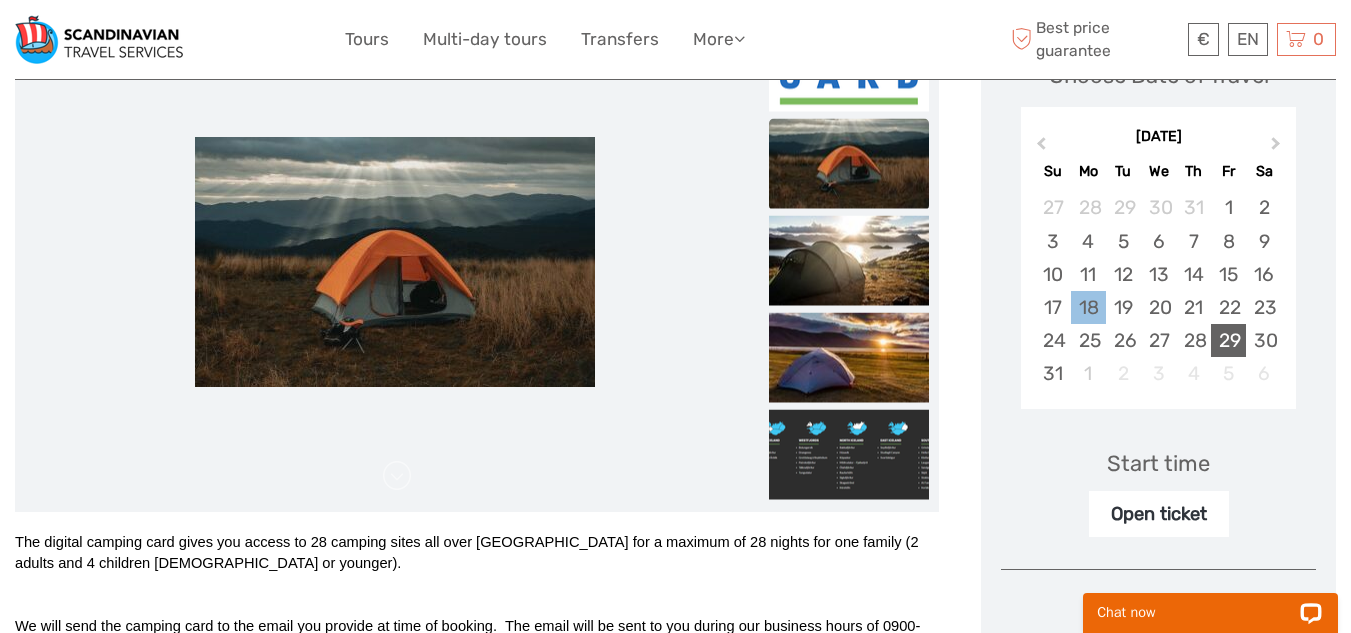 click on "29" at bounding box center (1228, 340) 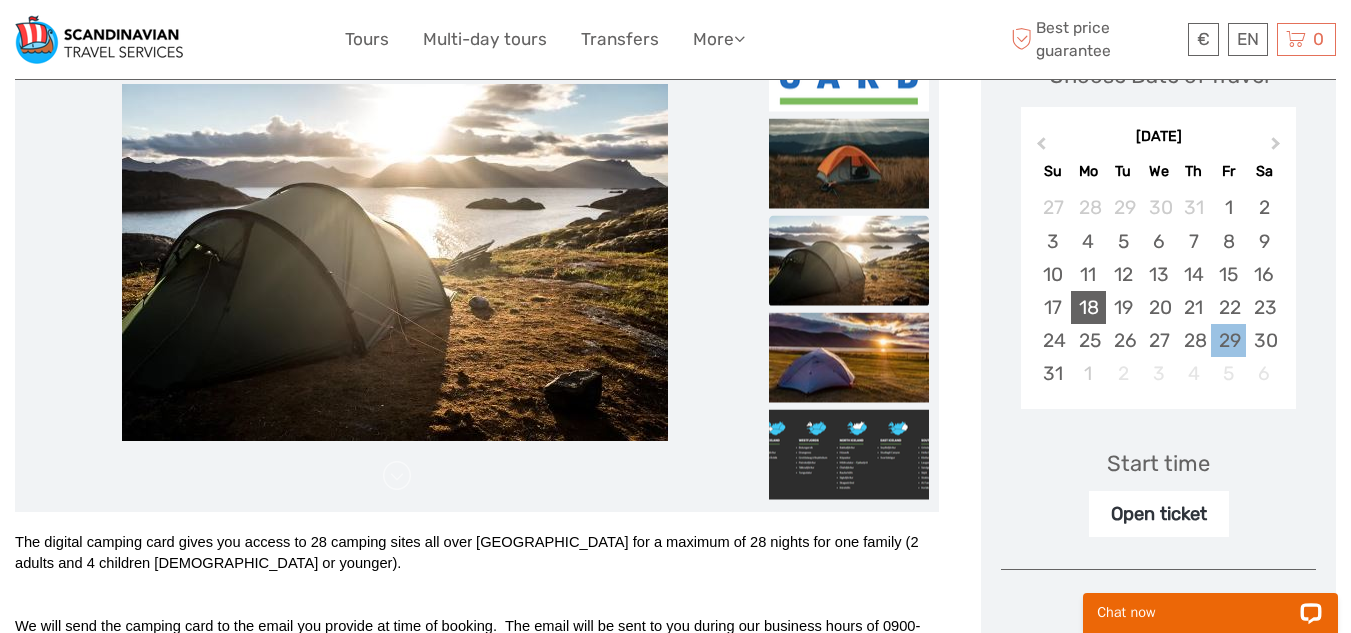 click on "18" at bounding box center [1088, 307] 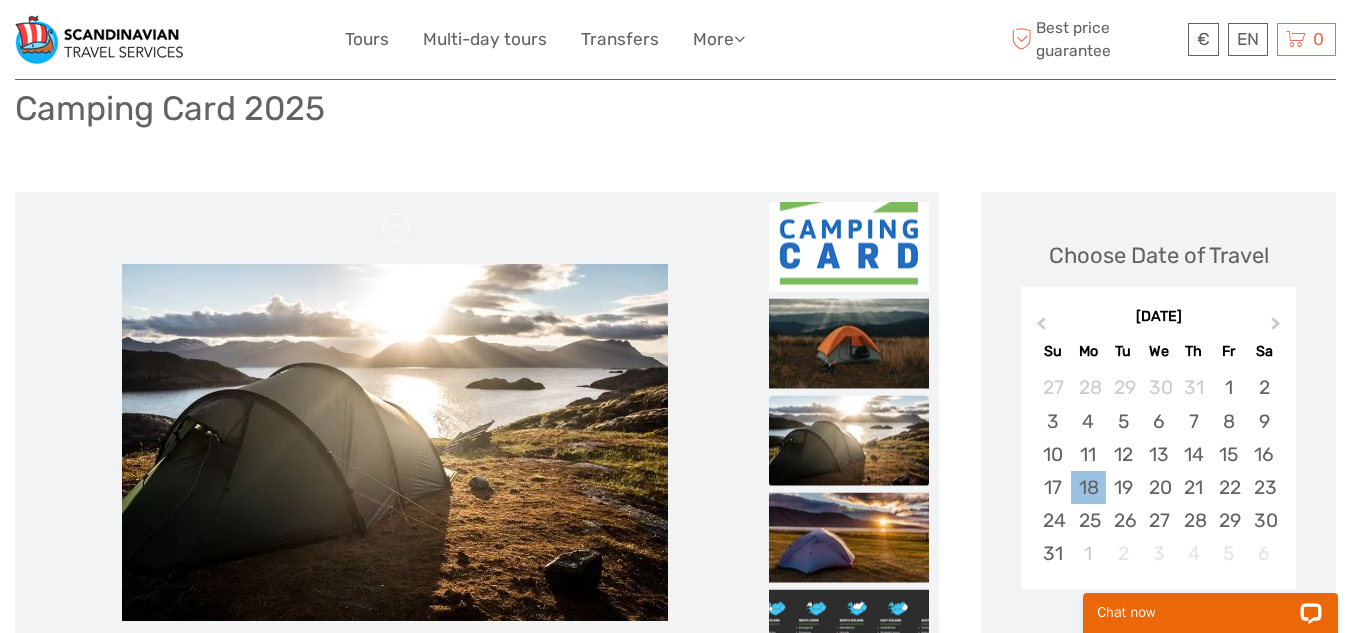 scroll, scrollTop: 206, scrollLeft: 0, axis: vertical 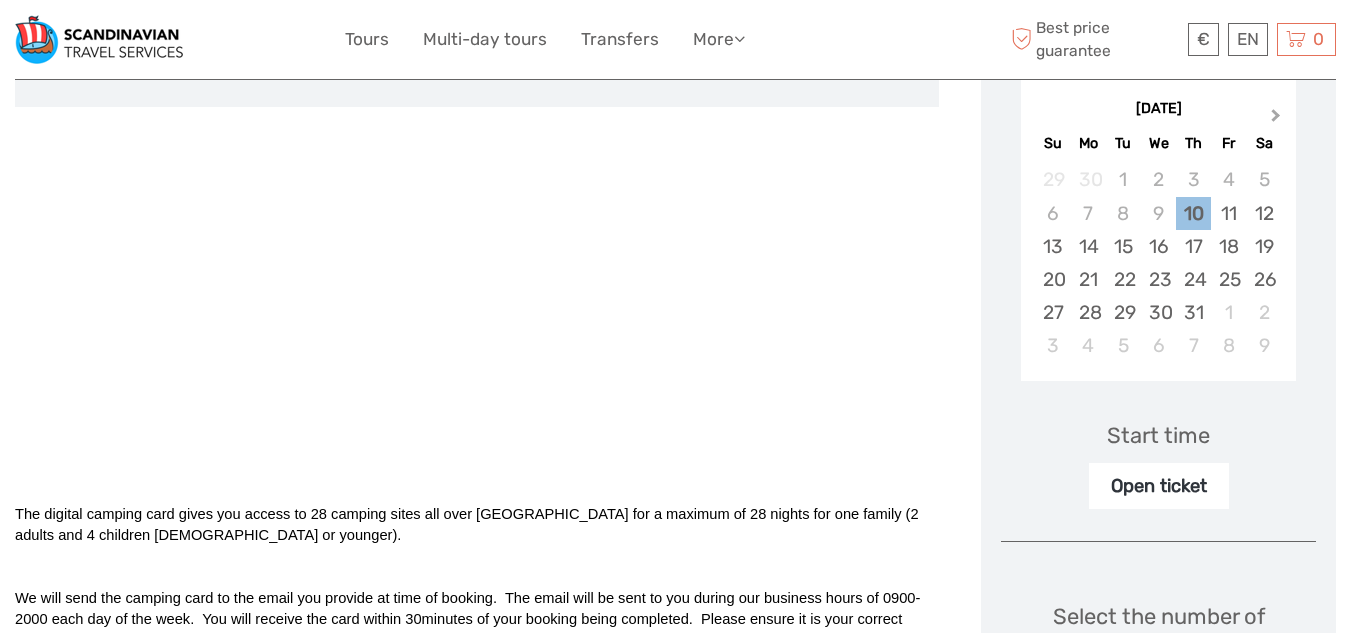 click on "Next Month" at bounding box center [1278, 120] 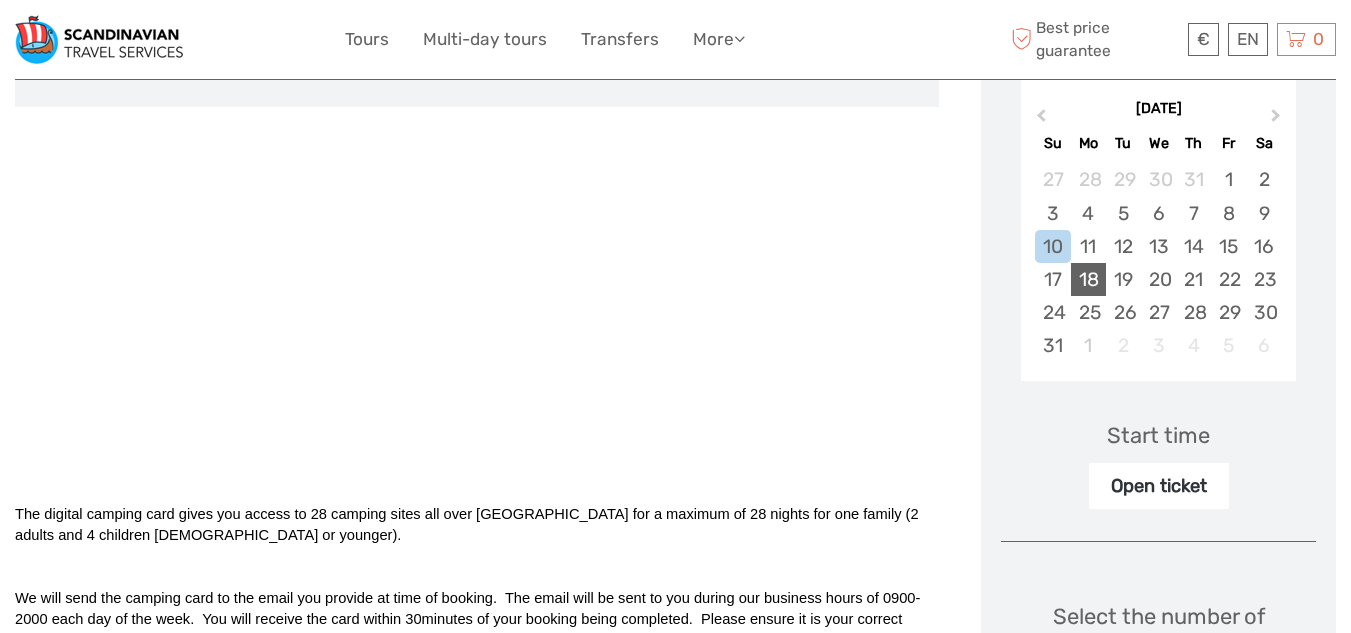 click on "18" at bounding box center [1088, 279] 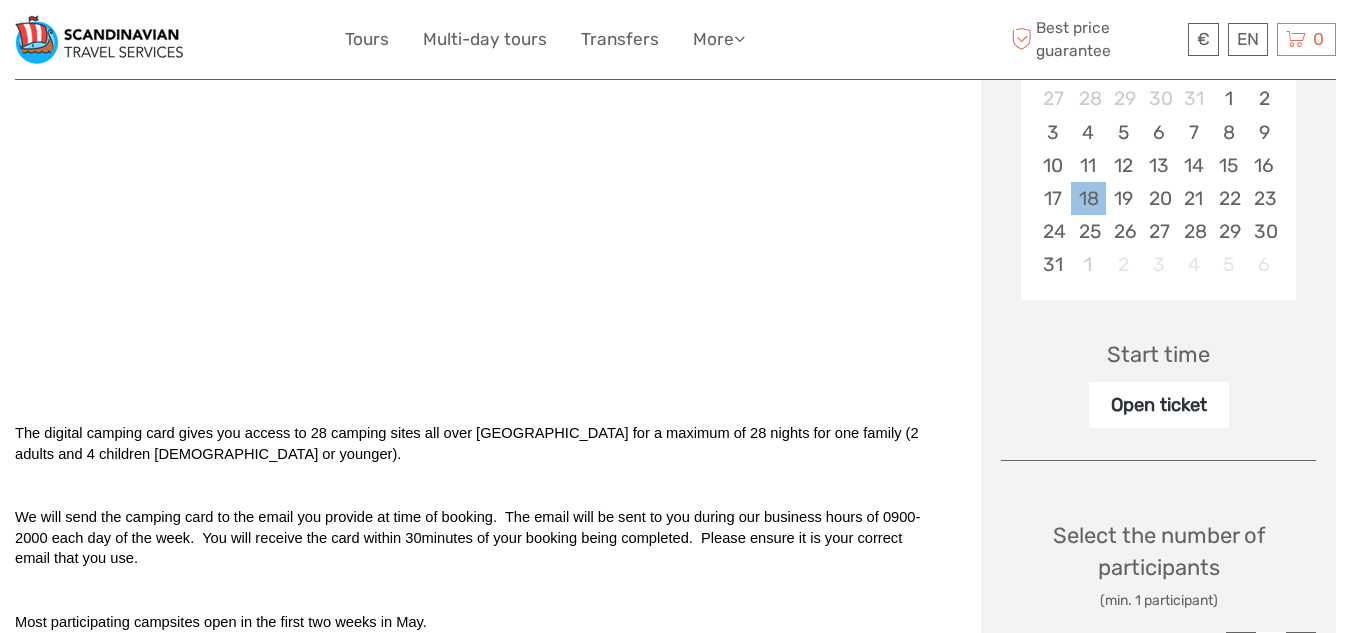 scroll, scrollTop: 428, scrollLeft: 0, axis: vertical 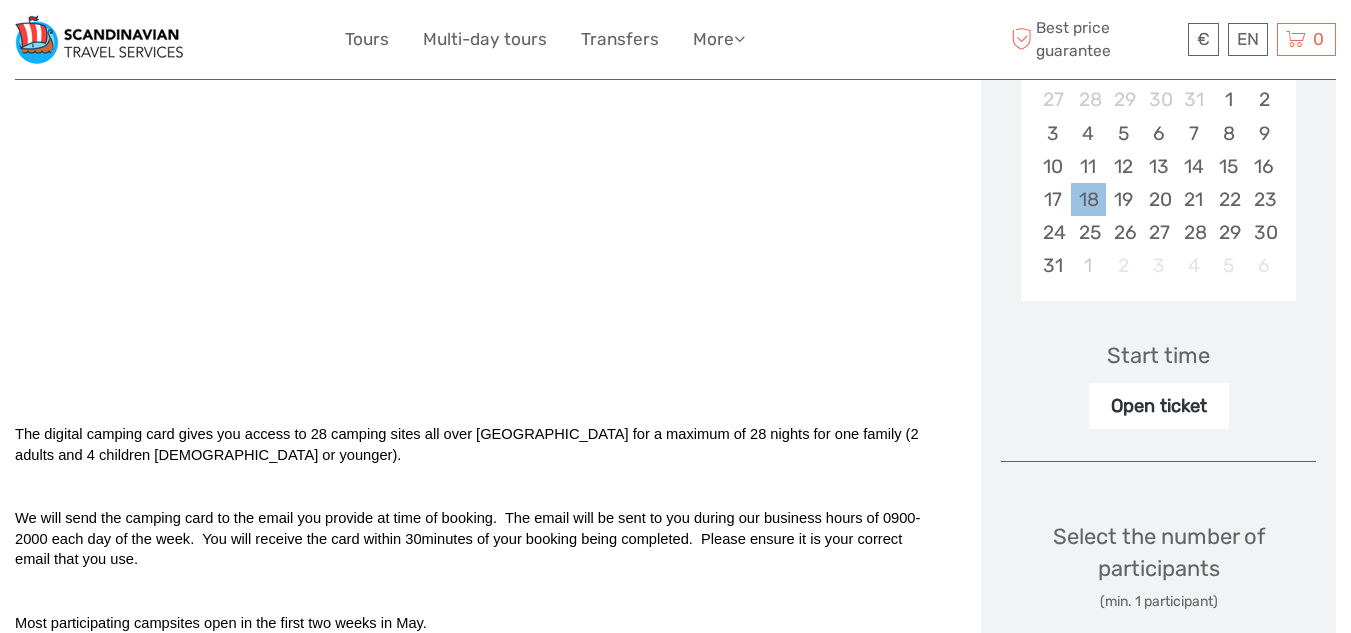 click on "Open ticket" at bounding box center [1159, 406] 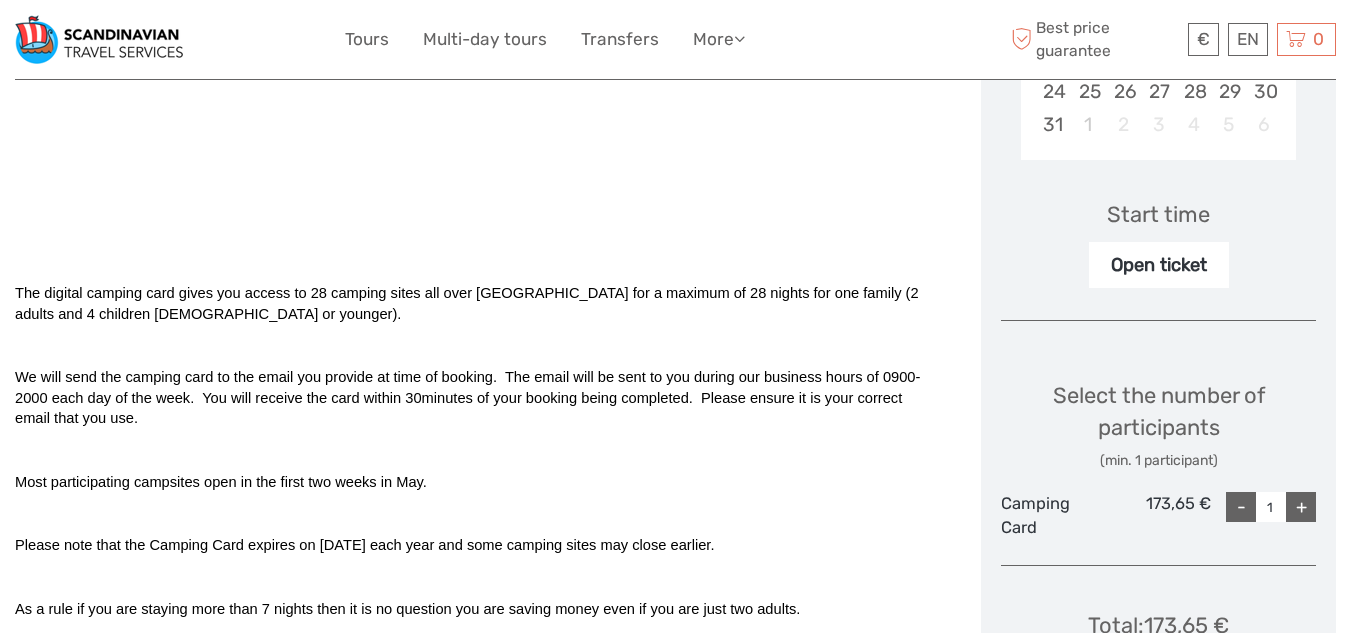 scroll, scrollTop: 571, scrollLeft: 0, axis: vertical 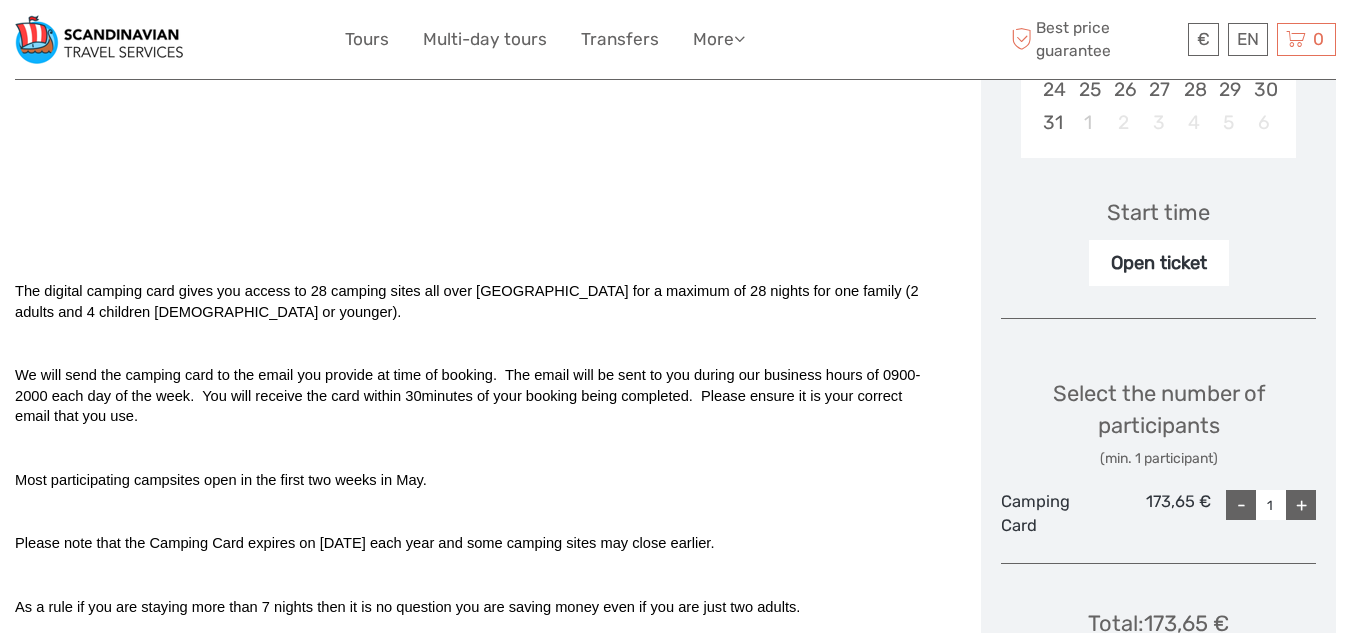 click on "+" at bounding box center [1301, 505] 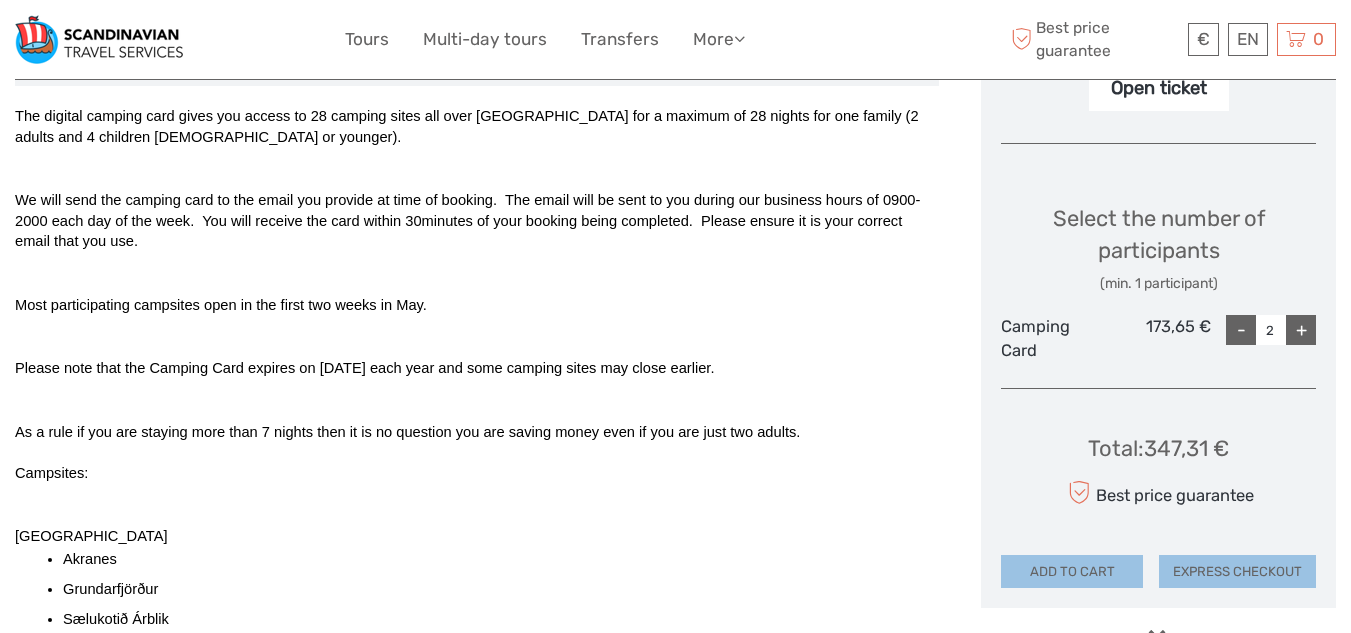 scroll, scrollTop: 745, scrollLeft: 0, axis: vertical 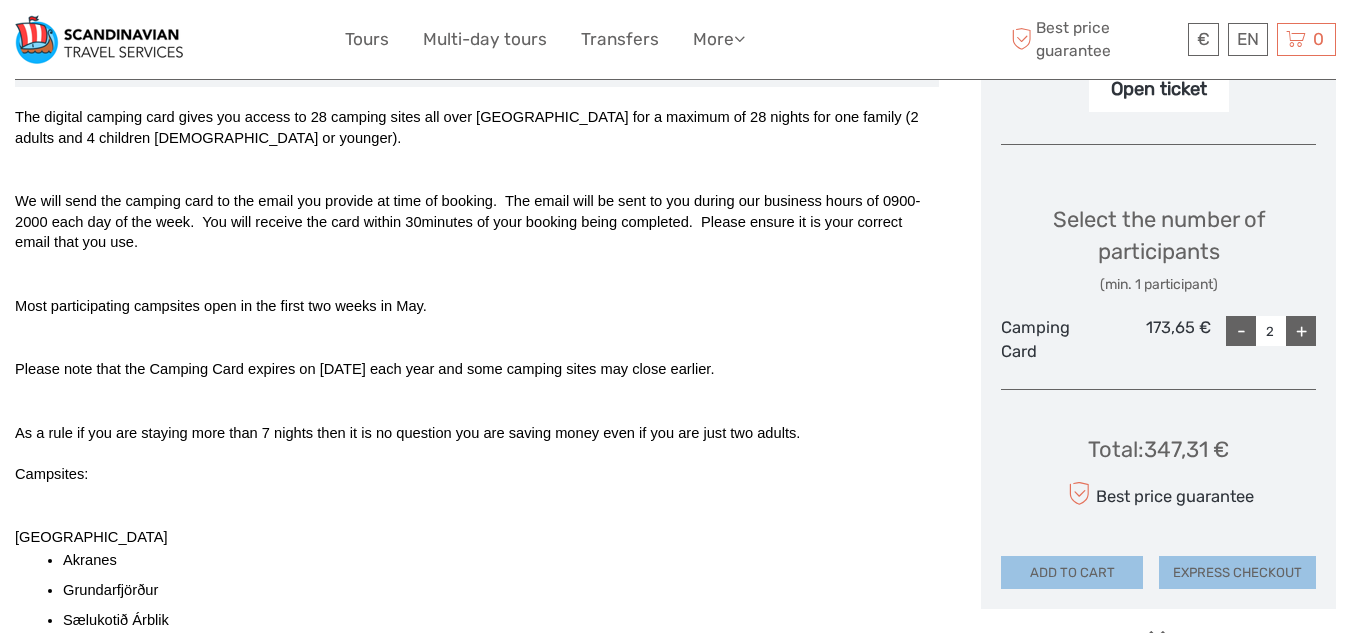 click on "-" at bounding box center [1241, 331] 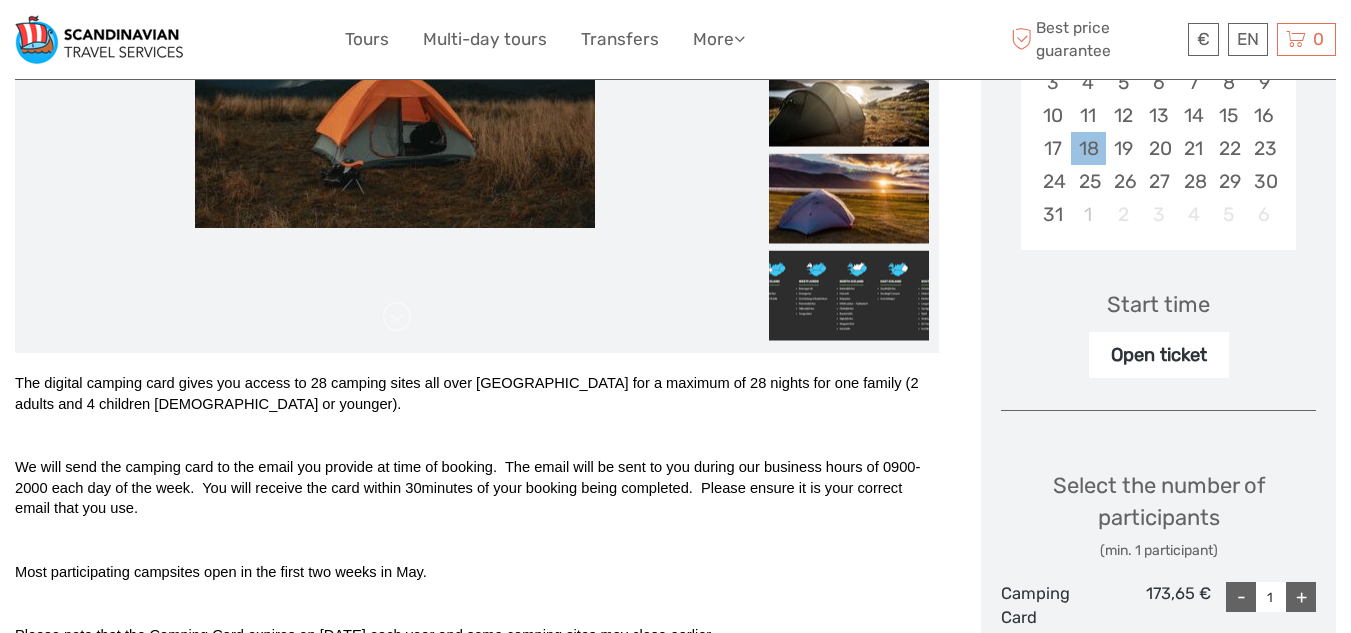 scroll, scrollTop: 478, scrollLeft: 0, axis: vertical 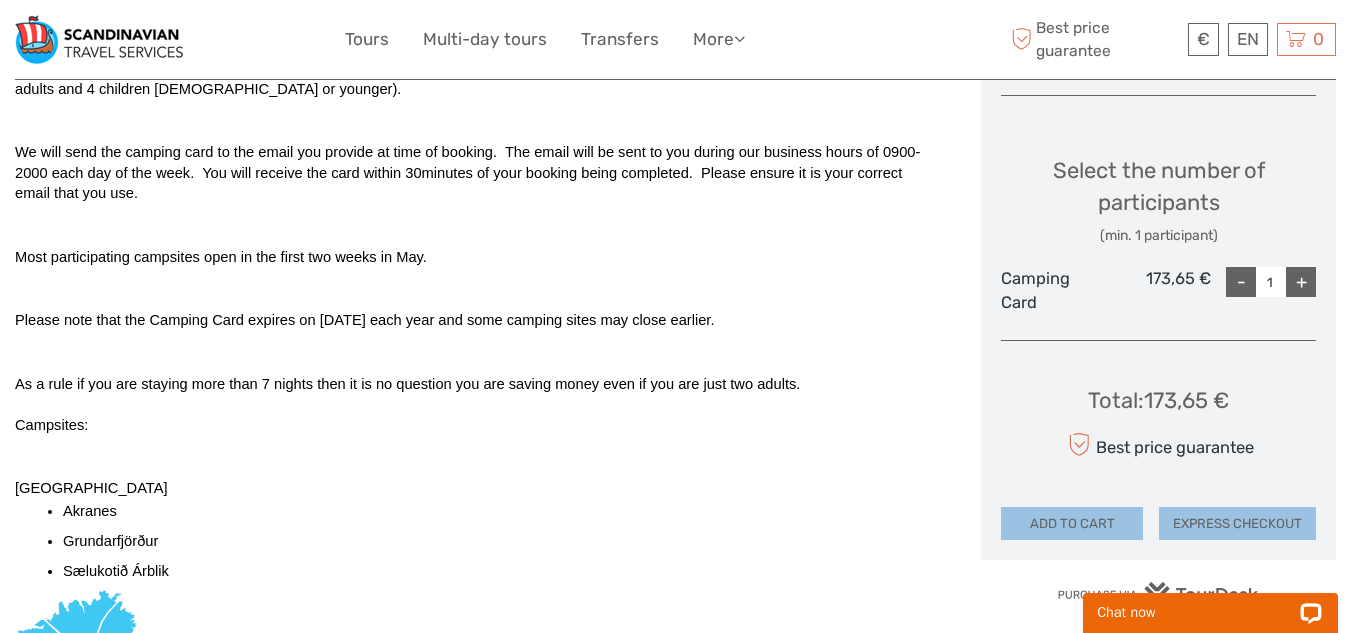 click on "ADD TO CART" at bounding box center (1072, 524) 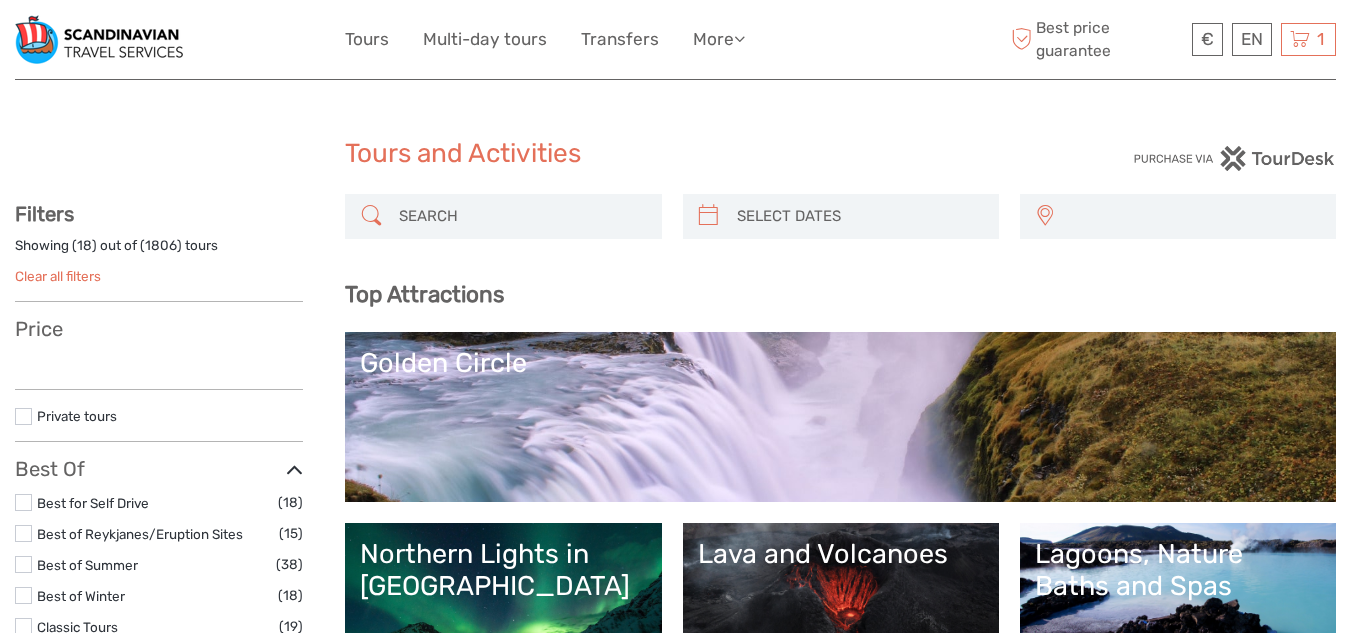 scroll, scrollTop: 0, scrollLeft: 0, axis: both 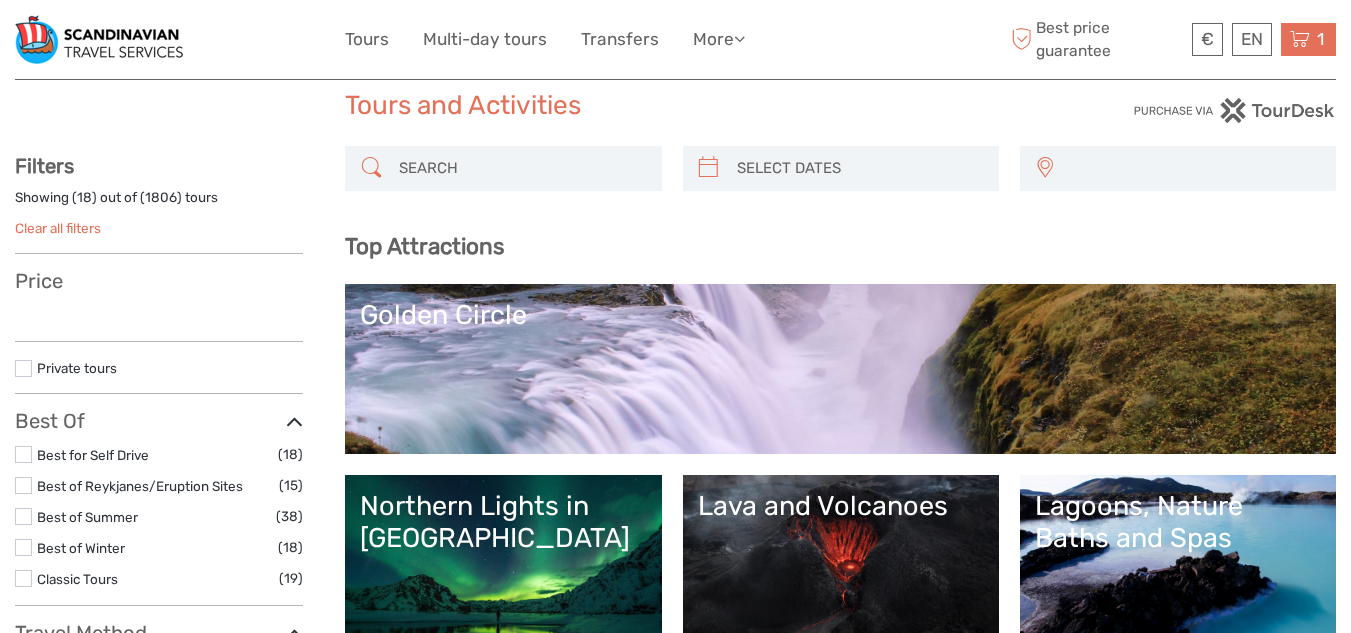 click at bounding box center [1300, 39] 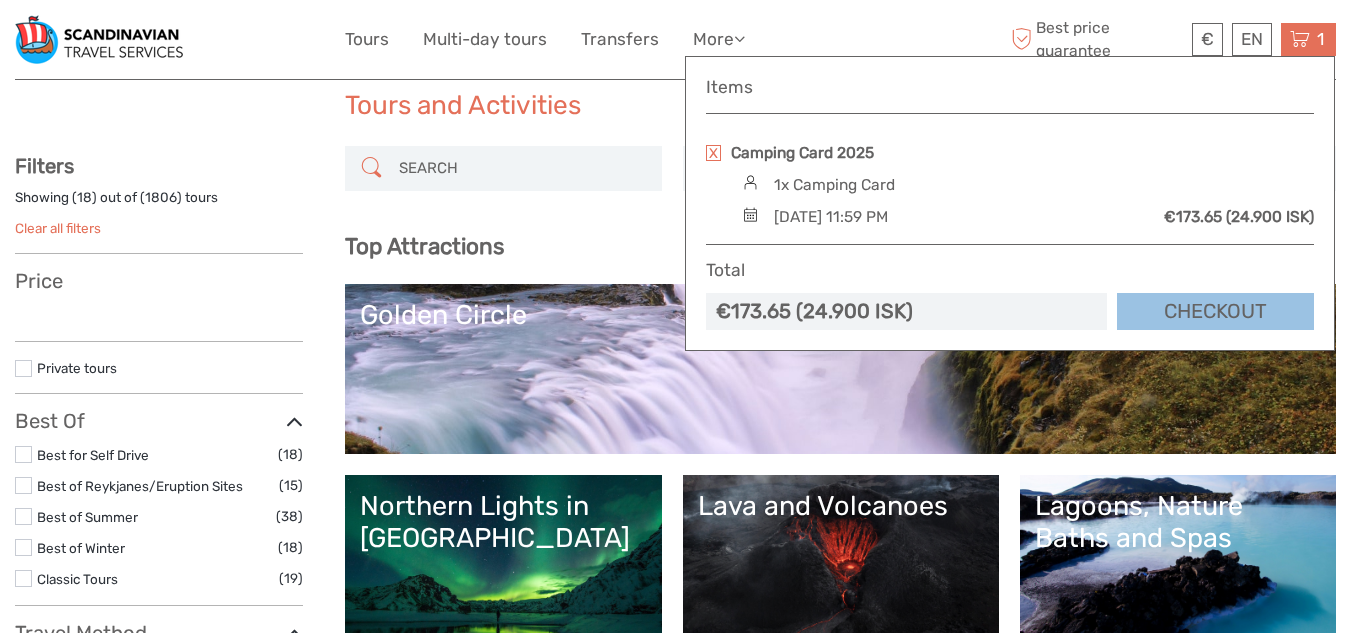 select 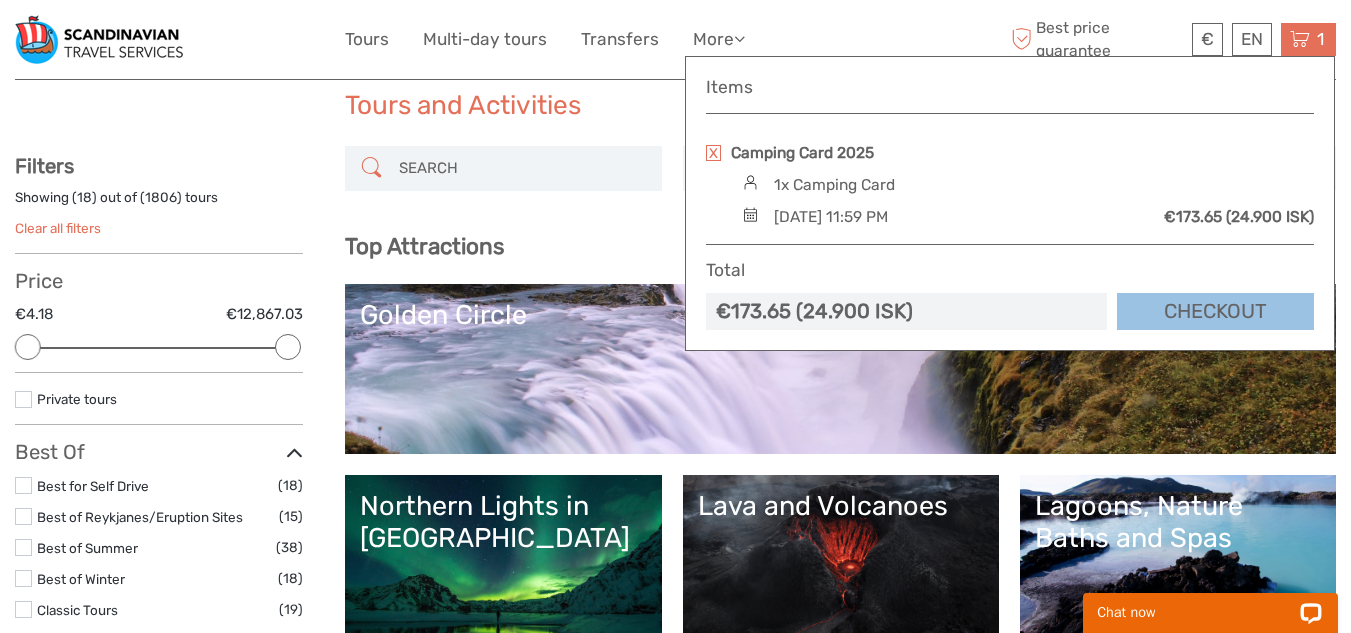 scroll, scrollTop: 0, scrollLeft: 0, axis: both 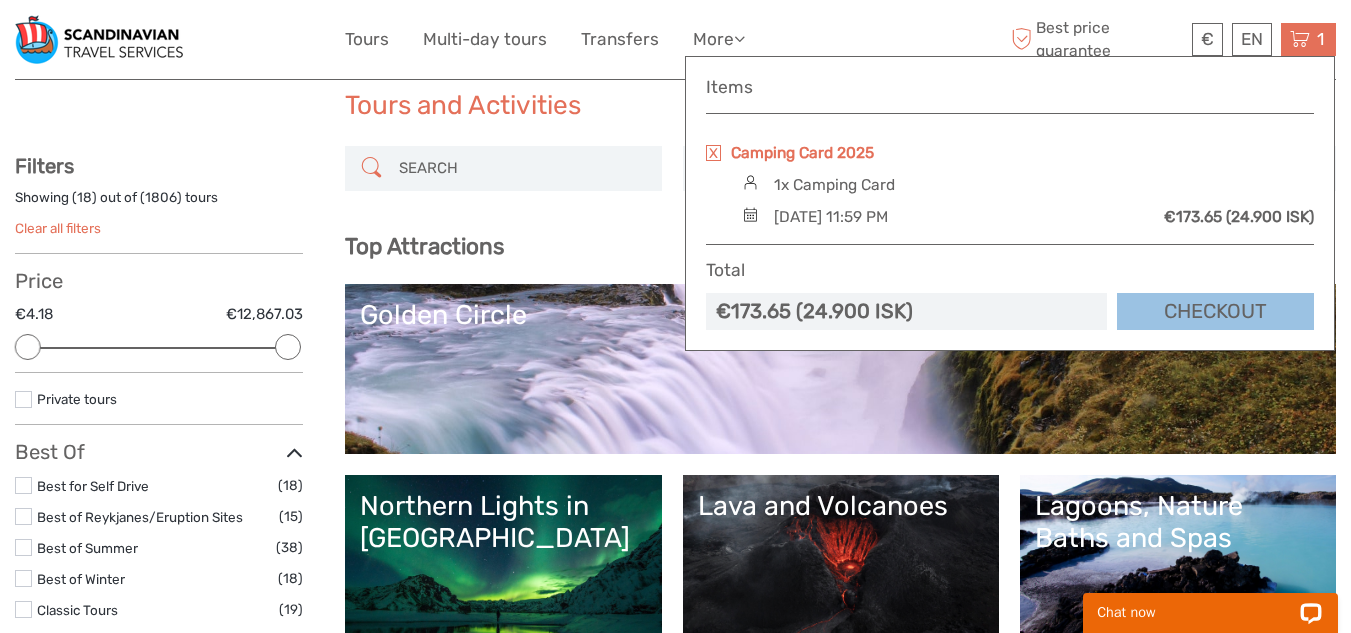 click on "Camping Card 2025" at bounding box center (802, 153) 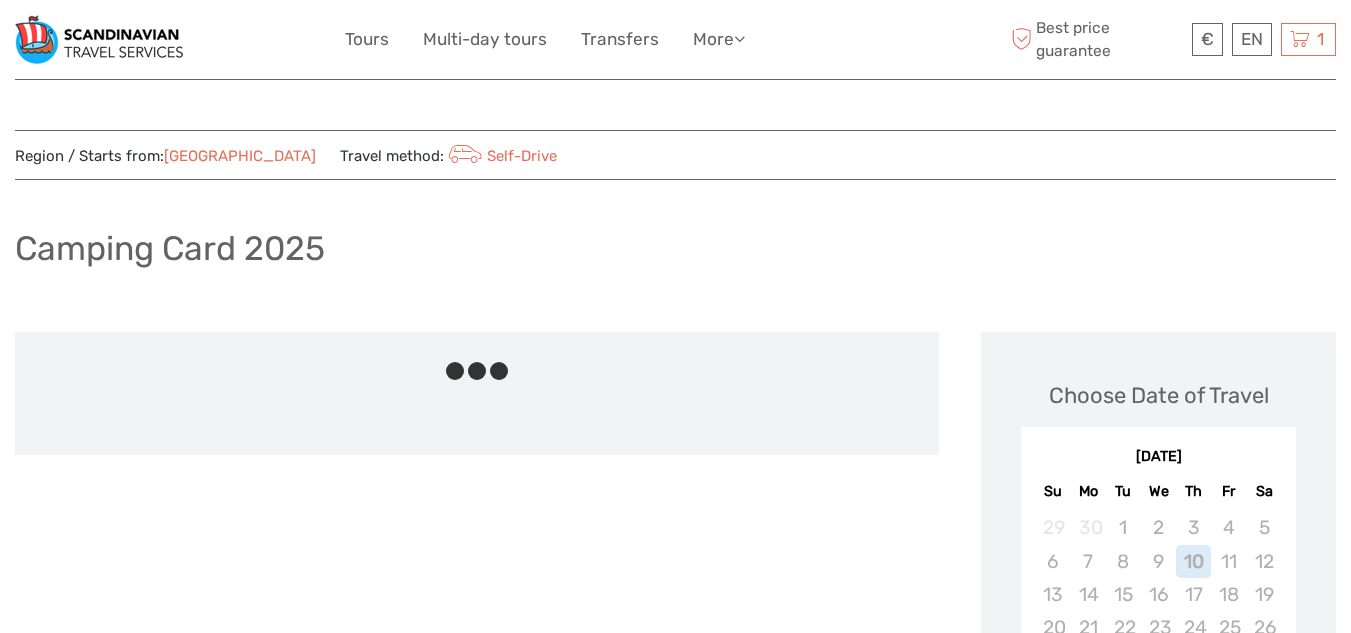 scroll, scrollTop: 0, scrollLeft: 0, axis: both 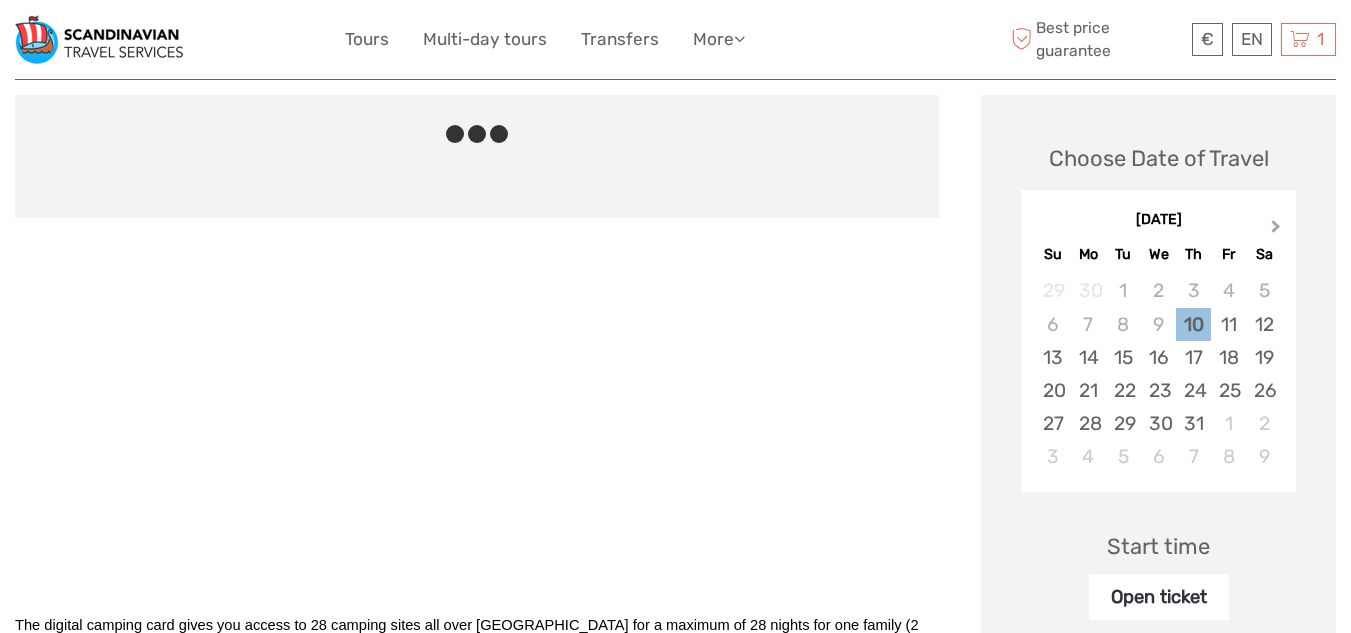 click on "Next Month" at bounding box center (1276, 230) 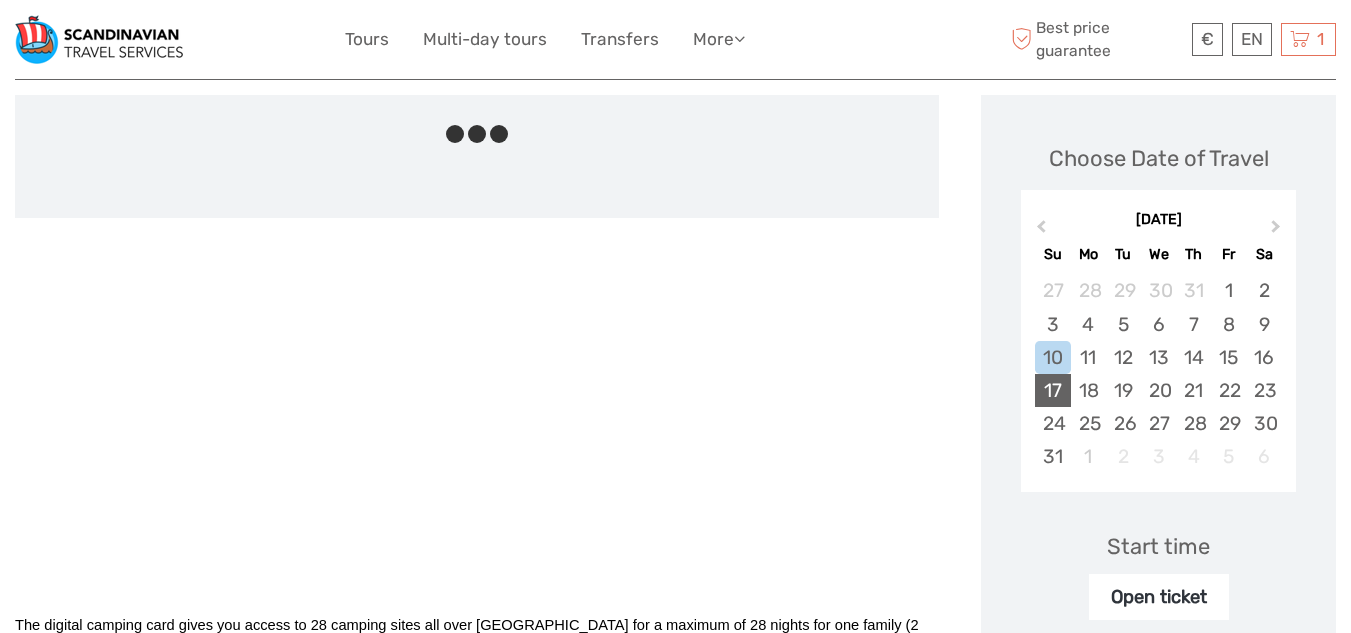 click on "17" at bounding box center (1052, 390) 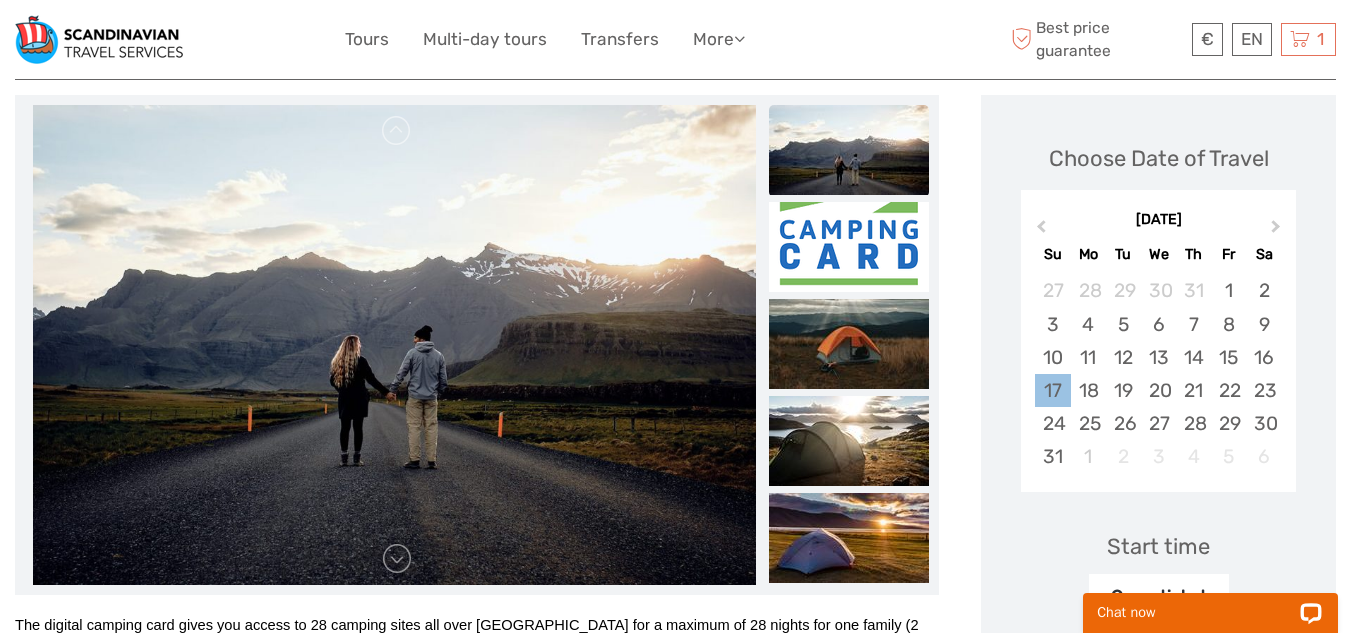 scroll, scrollTop: 0, scrollLeft: 0, axis: both 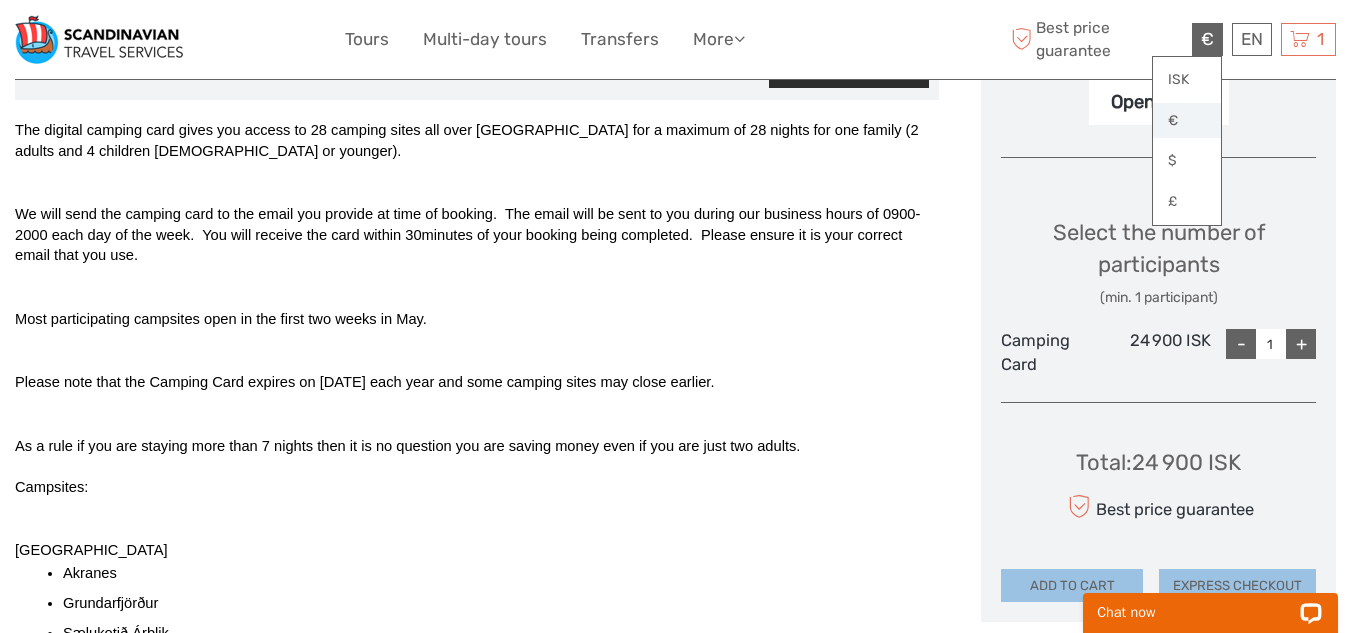 click on "€" at bounding box center [1187, 121] 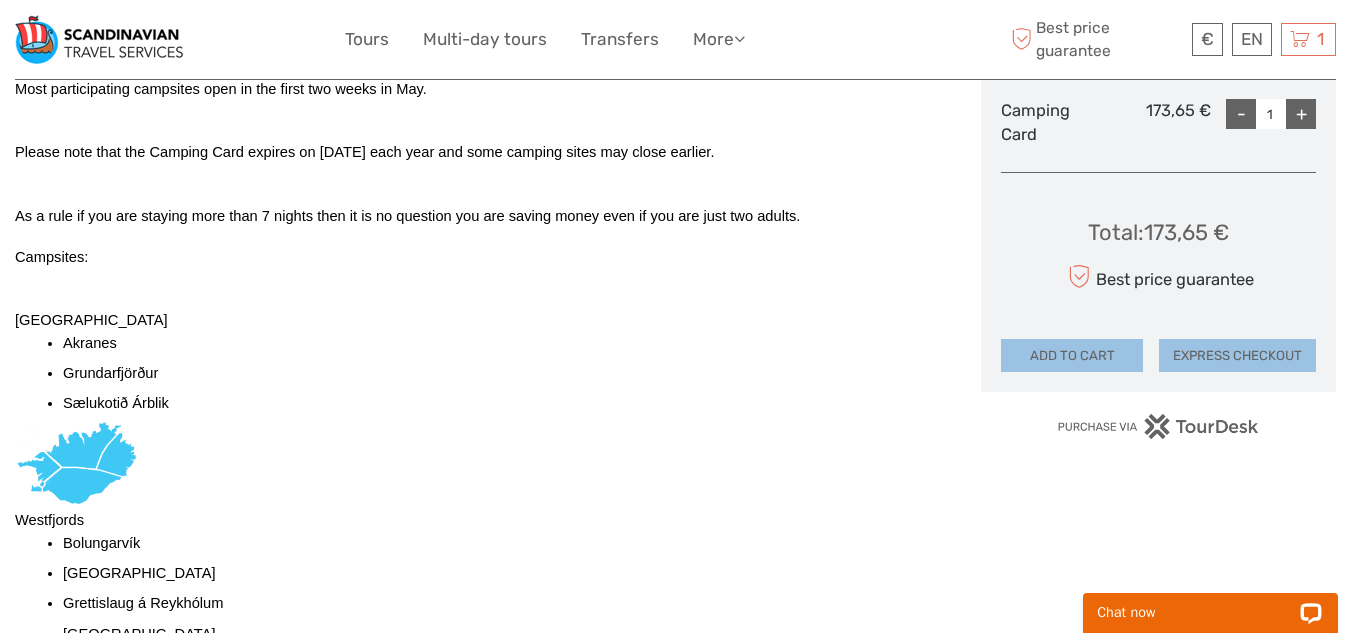 scroll, scrollTop: 961, scrollLeft: 0, axis: vertical 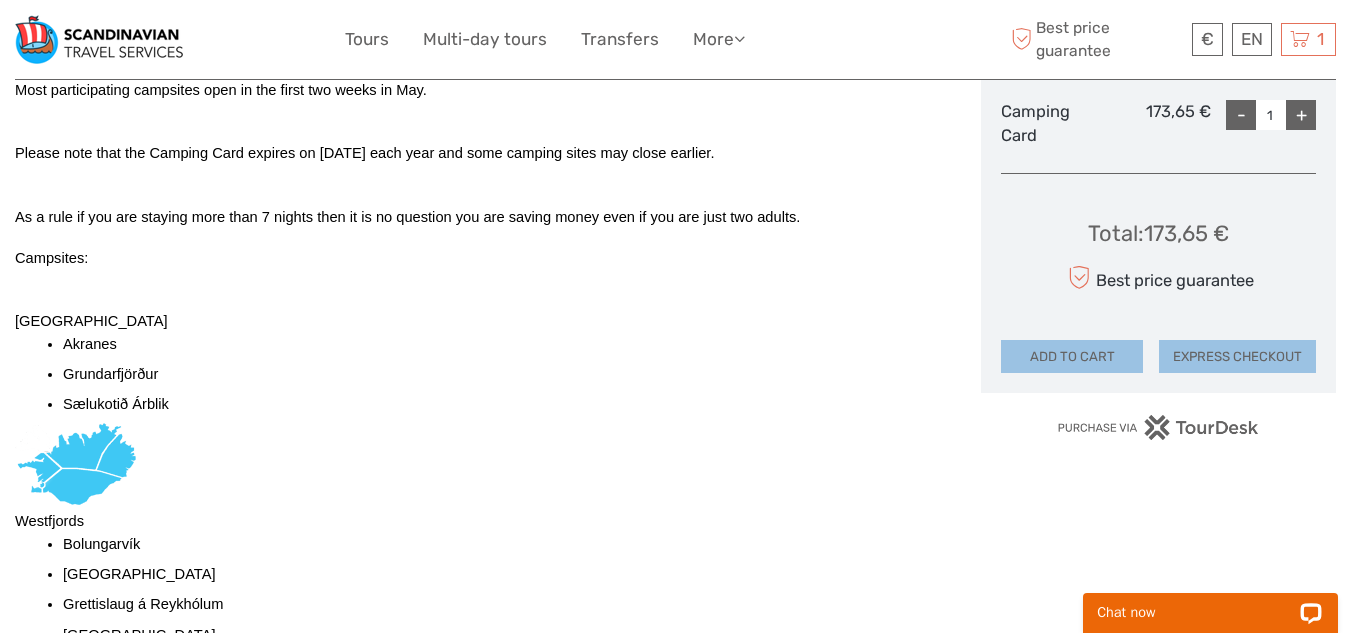 click on "ADD TO CART" at bounding box center (1072, 357) 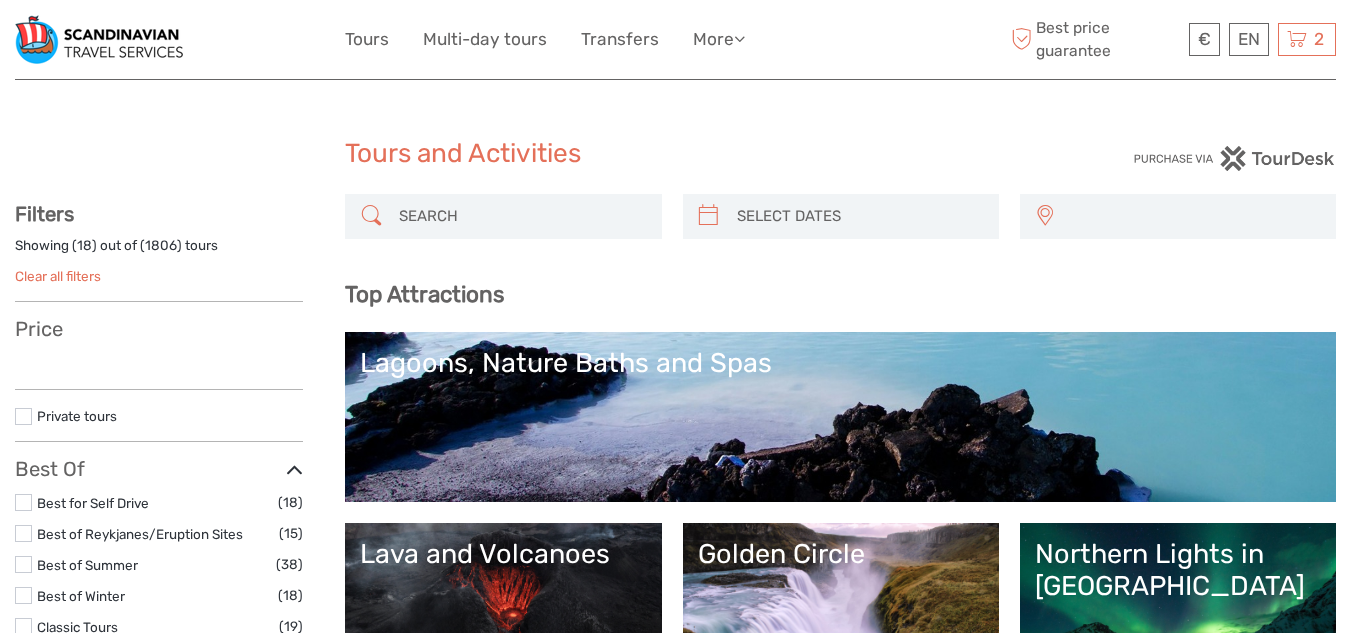 select 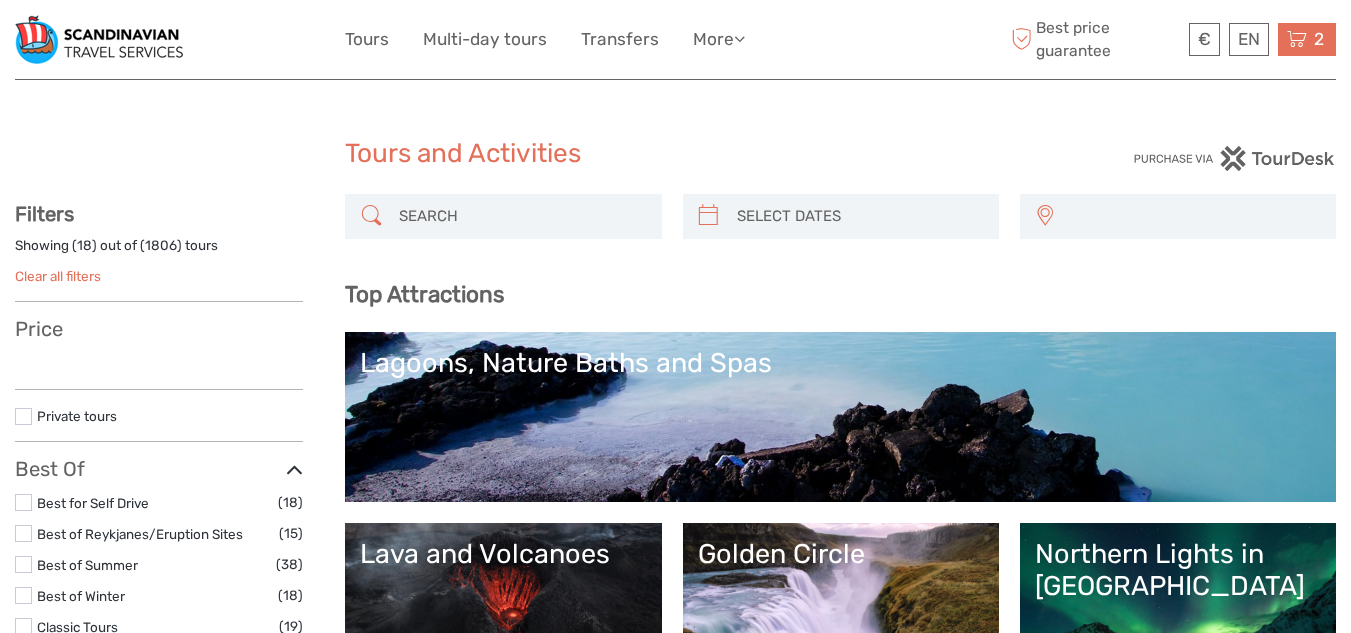 scroll, scrollTop: 0, scrollLeft: 0, axis: both 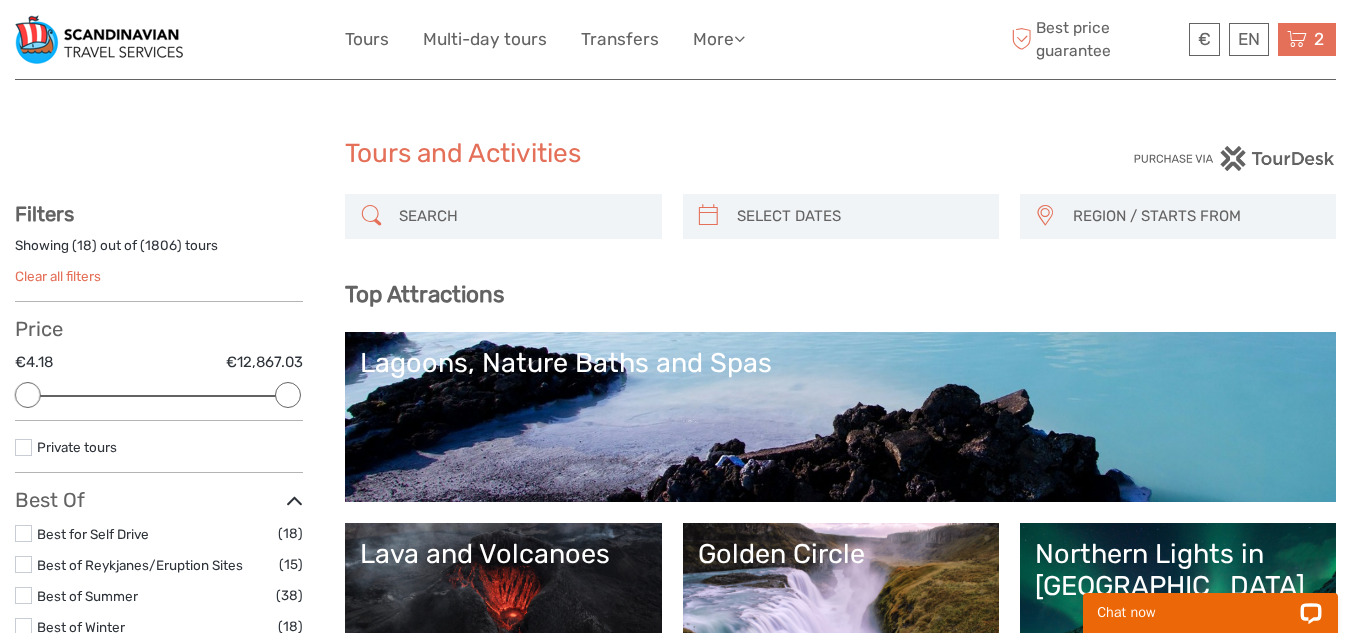 click on "2
Items
Camping Card 2025
1x Camping Card
Monday, 18 August 2025 - 11:59 PM
€173.65 (24.900 ISK)
Camping Card 2025
1x Camping Card
Sunday, 17 August 2025 - 11:59 PM
€173.65 (24.900 ISK)
Total
€347.31 (49.800 ISK)
Checkout
The shopping cart is empty." at bounding box center [1307, 39] 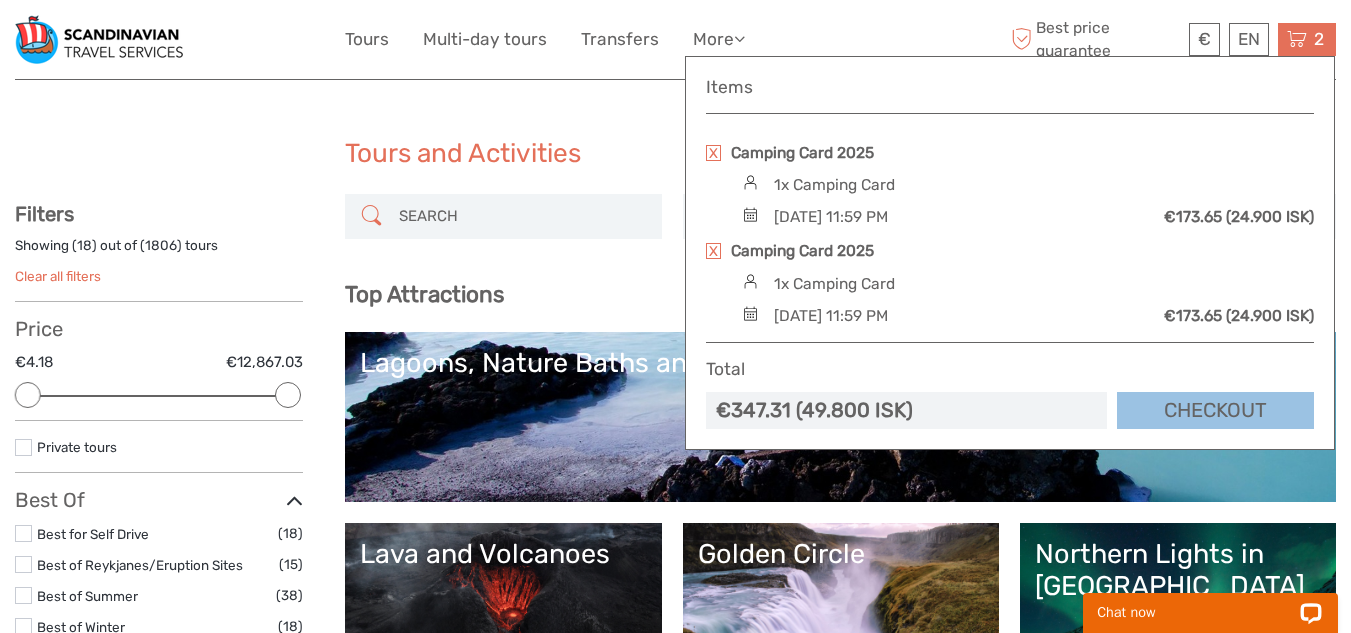 click at bounding box center [713, 153] 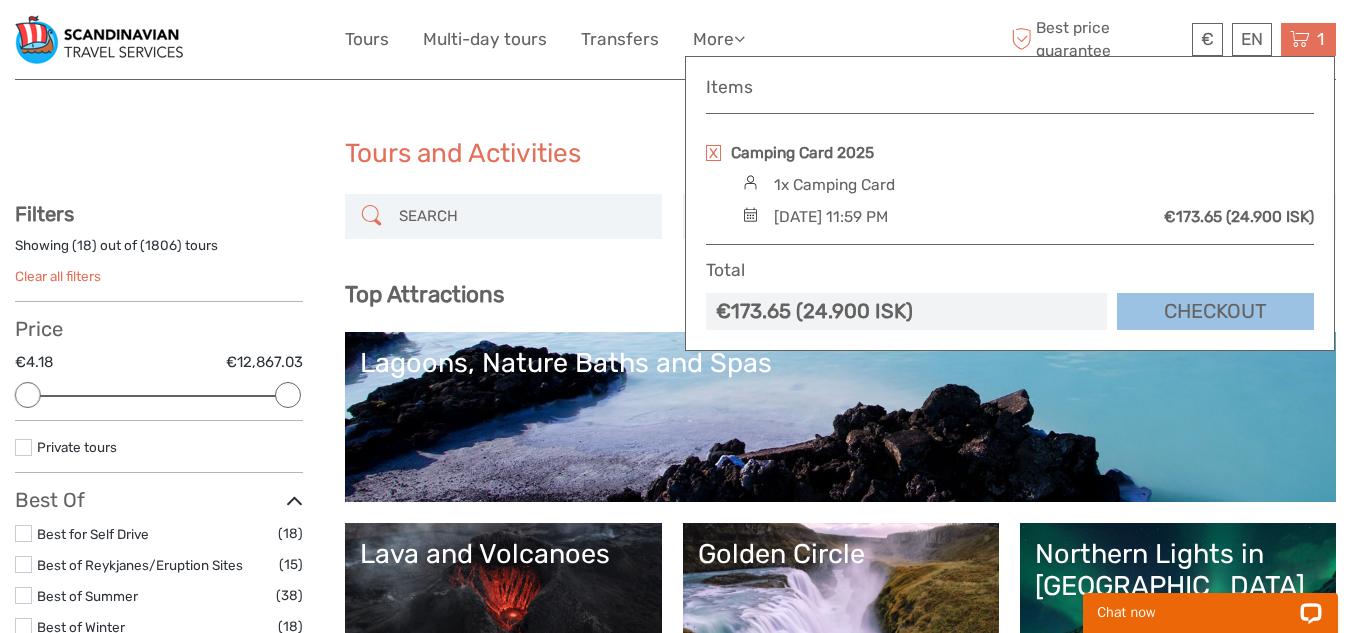 click on "Checkout" at bounding box center (1215, 311) 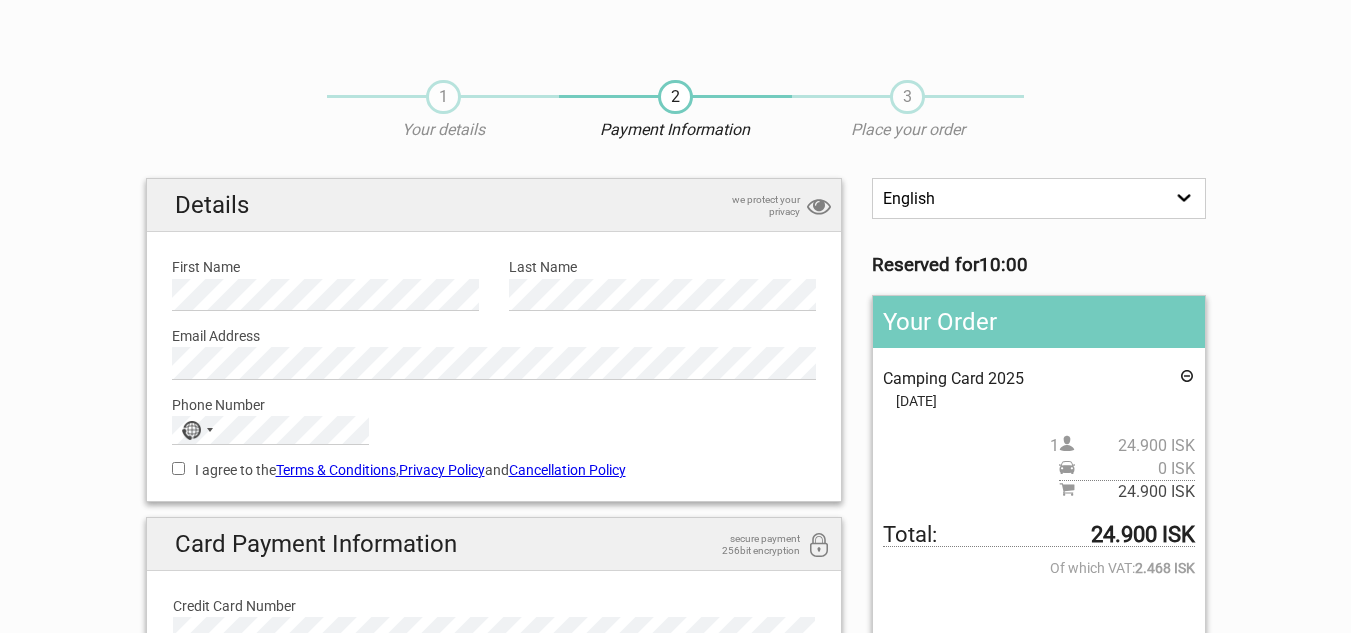 scroll, scrollTop: 0, scrollLeft: 0, axis: both 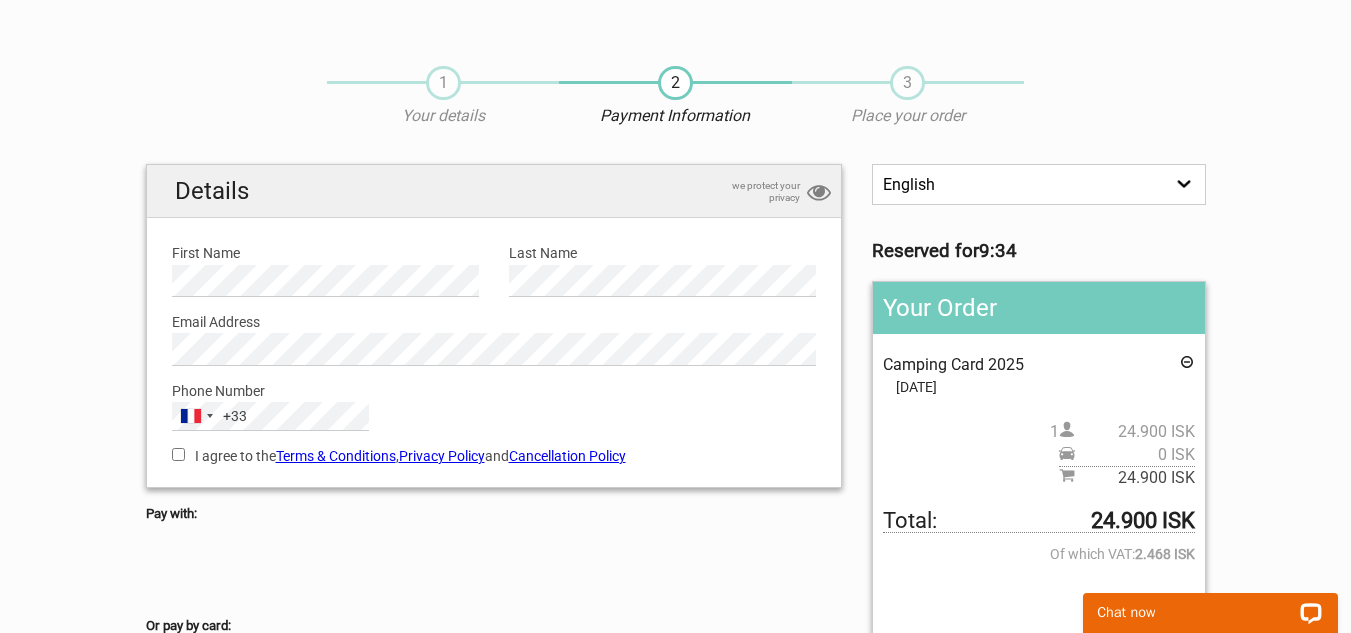click on "English
Español
Deutsch" at bounding box center [1038, 184] 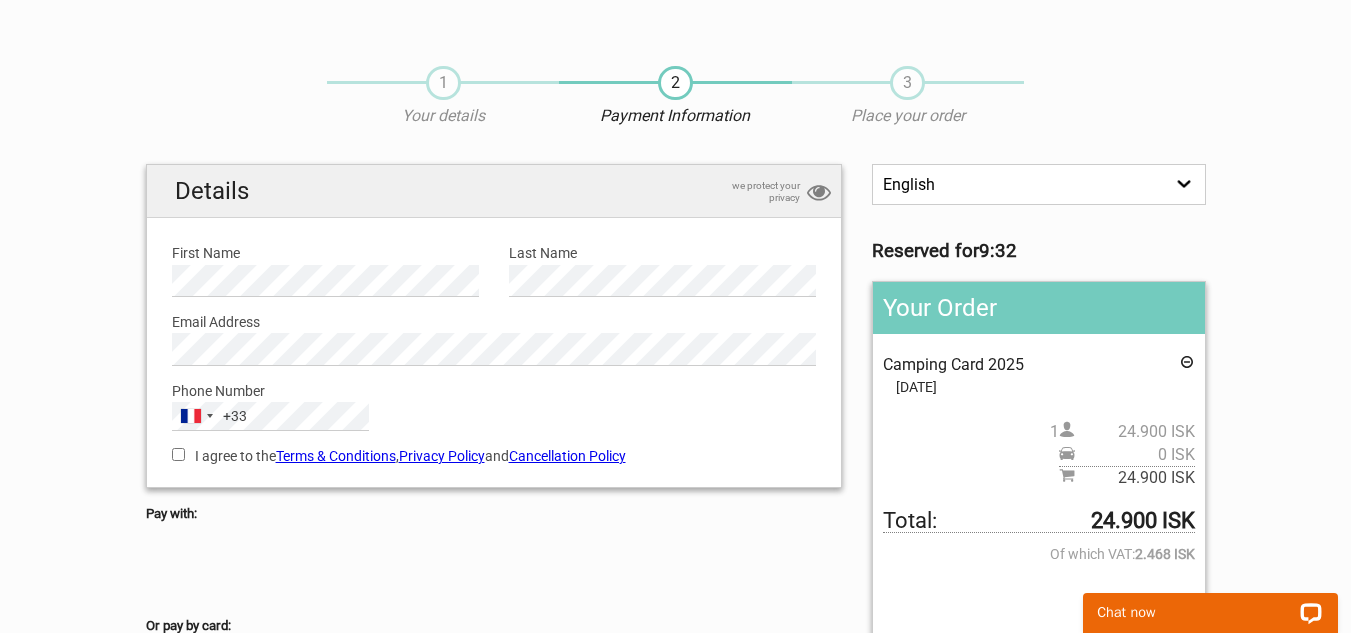 click on "1
Your details
2
Payment Information
3
Place your order
English
Español
Deutsch
Reserved for  9:32
Your Order
Camping Card 2025
Pickup:
Select an option
REMOVE PICKUP
17.Aug 2025
1   24.900 ISK
0 ISK
24.900 ISK
Total:  24.900 ISK
Of which VAT:    2.468 ISK
Gift Card:
Outstanding amount:
+33" at bounding box center (675, 547) 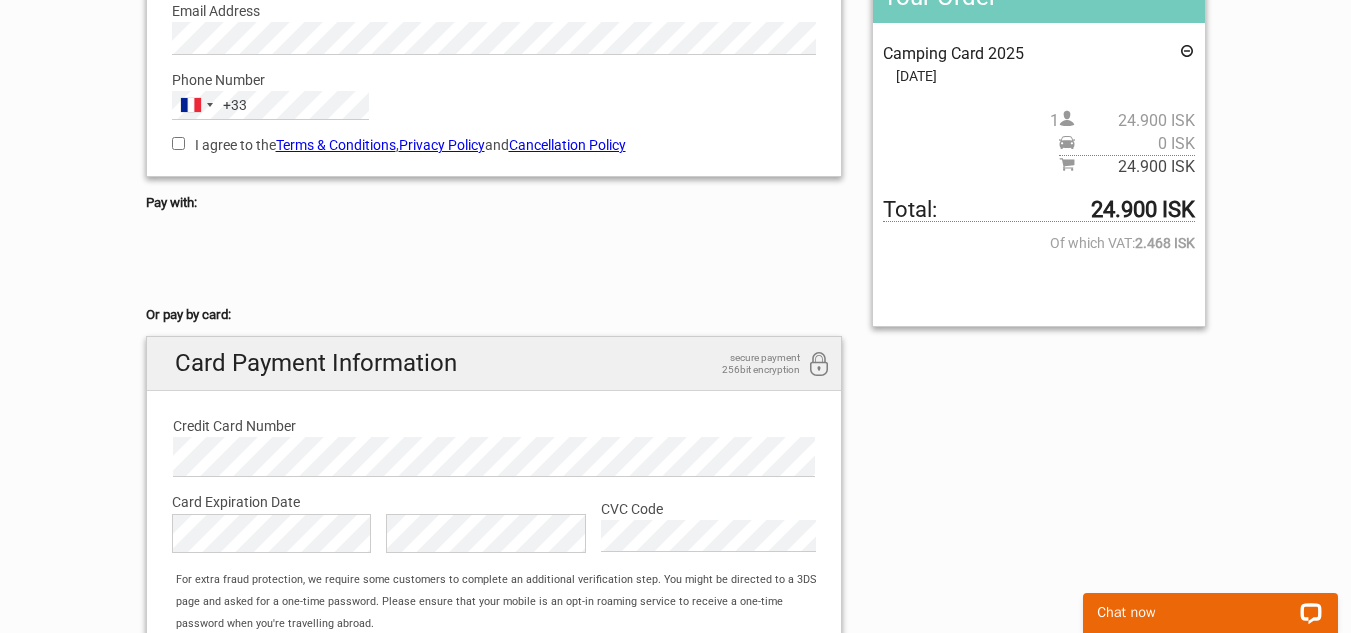 scroll, scrollTop: 530, scrollLeft: 0, axis: vertical 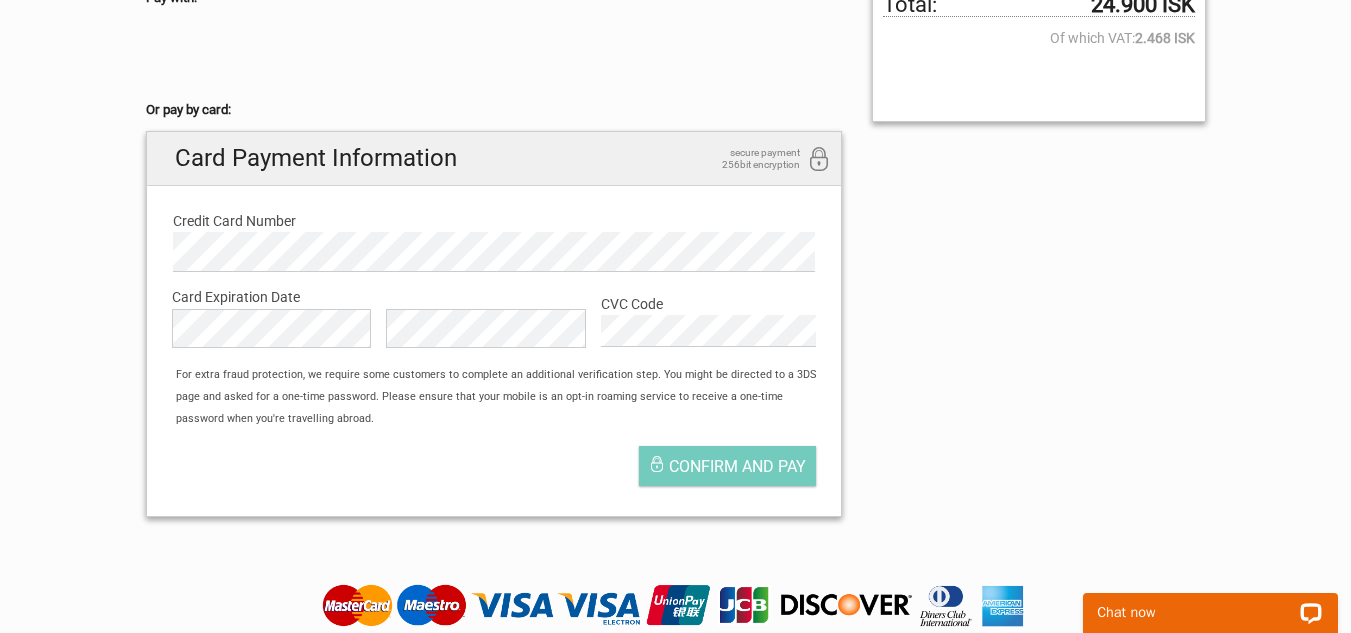 click on "English
Español
Deutsch
Reserved for  8:52
Your Order
Camping Card 2025
Pickup:
Select an option
REMOVE PICKUP
17.Aug 2025
1   24.900 ISK
0 ISK
24.900 ISK
Total:  24.900 ISK
Of which VAT:    2.468 ISK
Gift Card:
Outstanding amount:
Details we protect your privacy
First Name
Please provide us with your name.
Last Name
+33 +93" at bounding box center [676, 90] 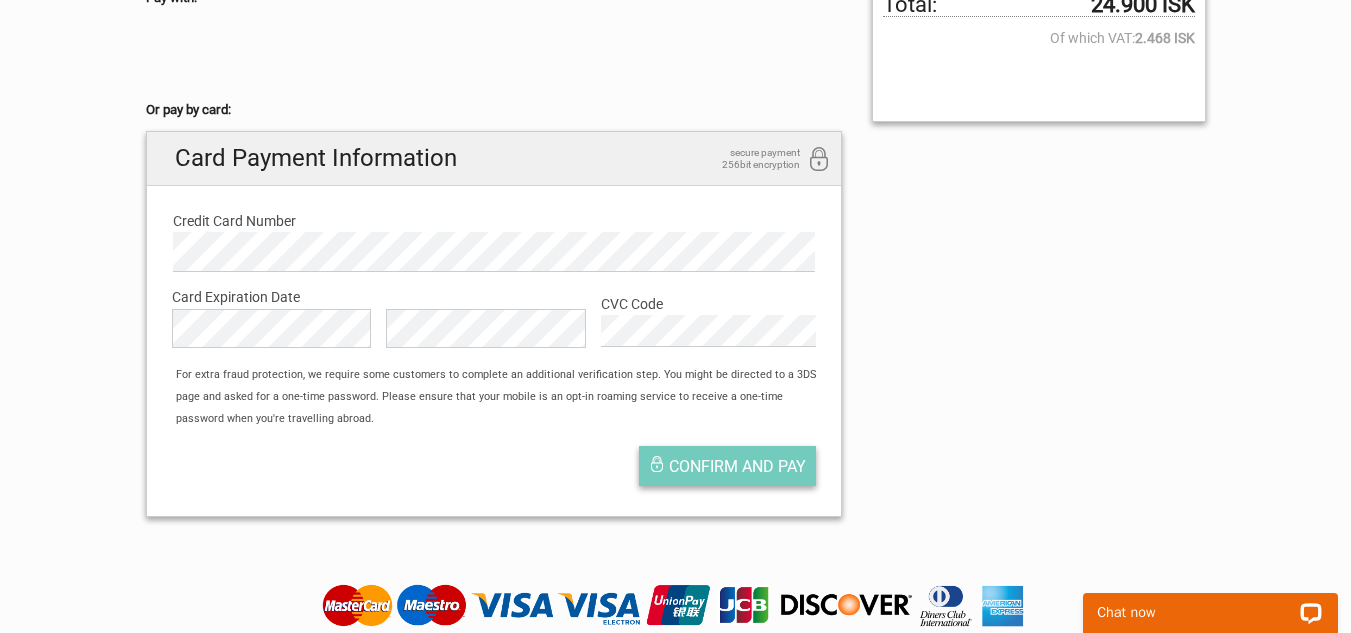 click on "Confirm and pay" at bounding box center [737, 466] 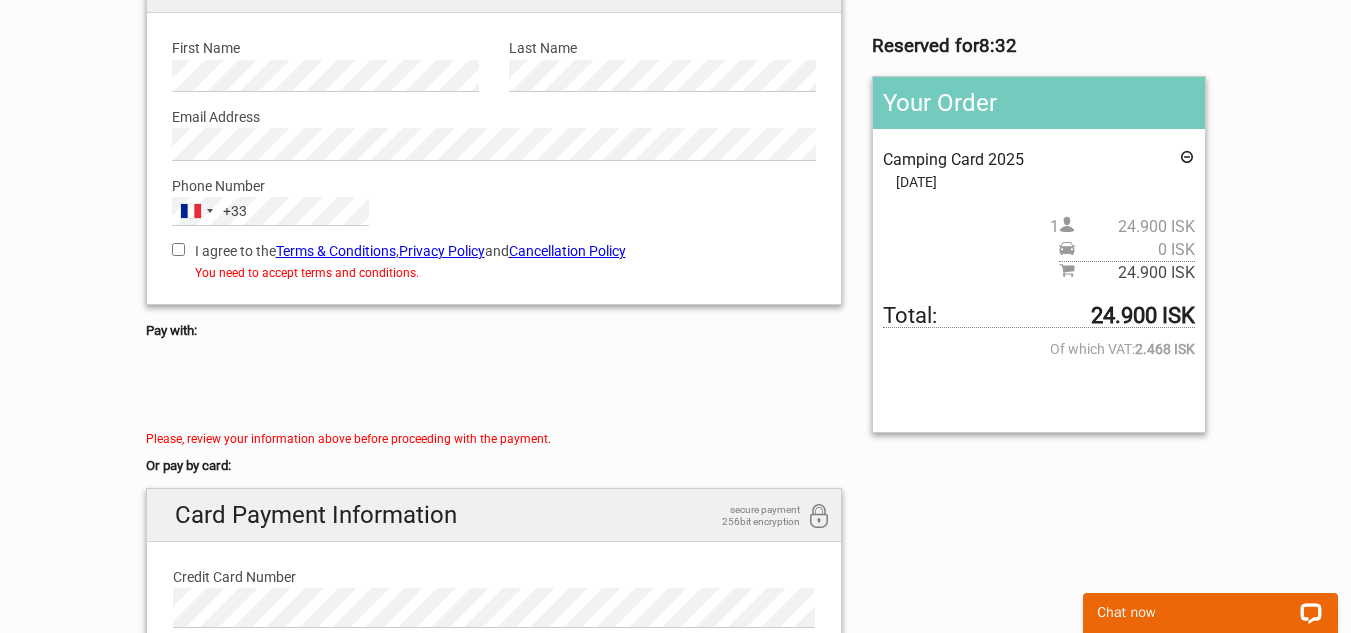 scroll, scrollTop: 218, scrollLeft: 0, axis: vertical 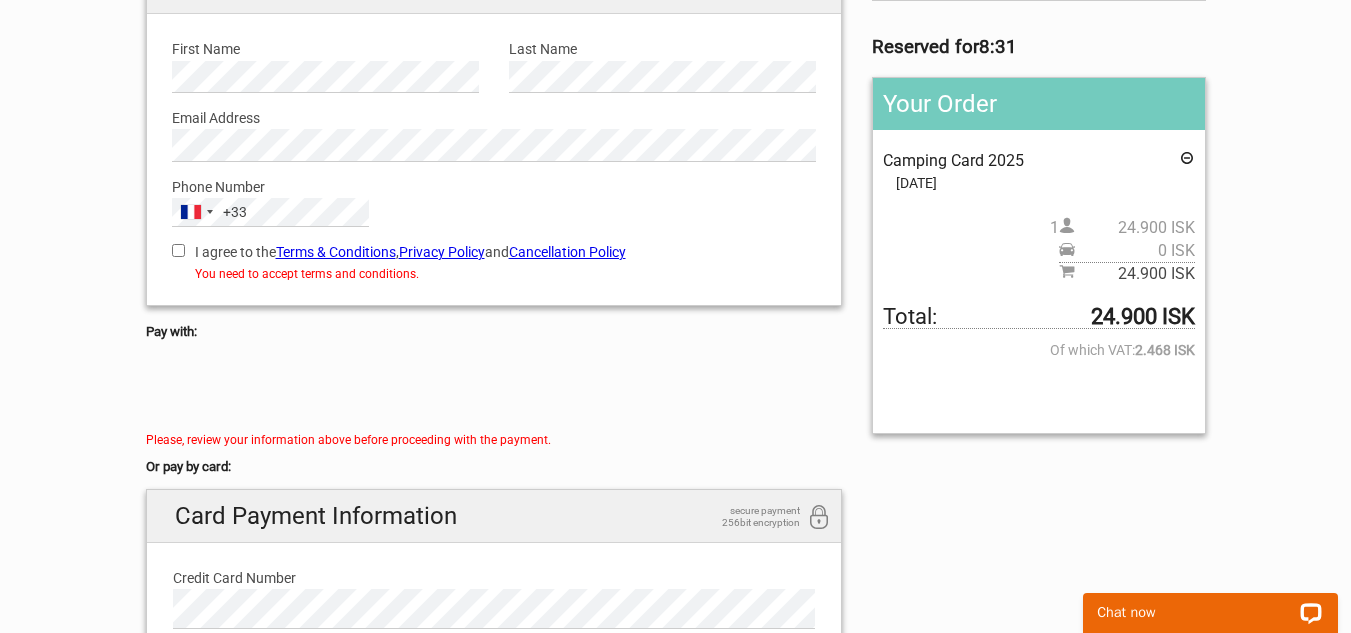 click on "I agree to the  Terms & Conditions ,  Privacy Policy  and  Cancellation Policy" at bounding box center (178, 250) 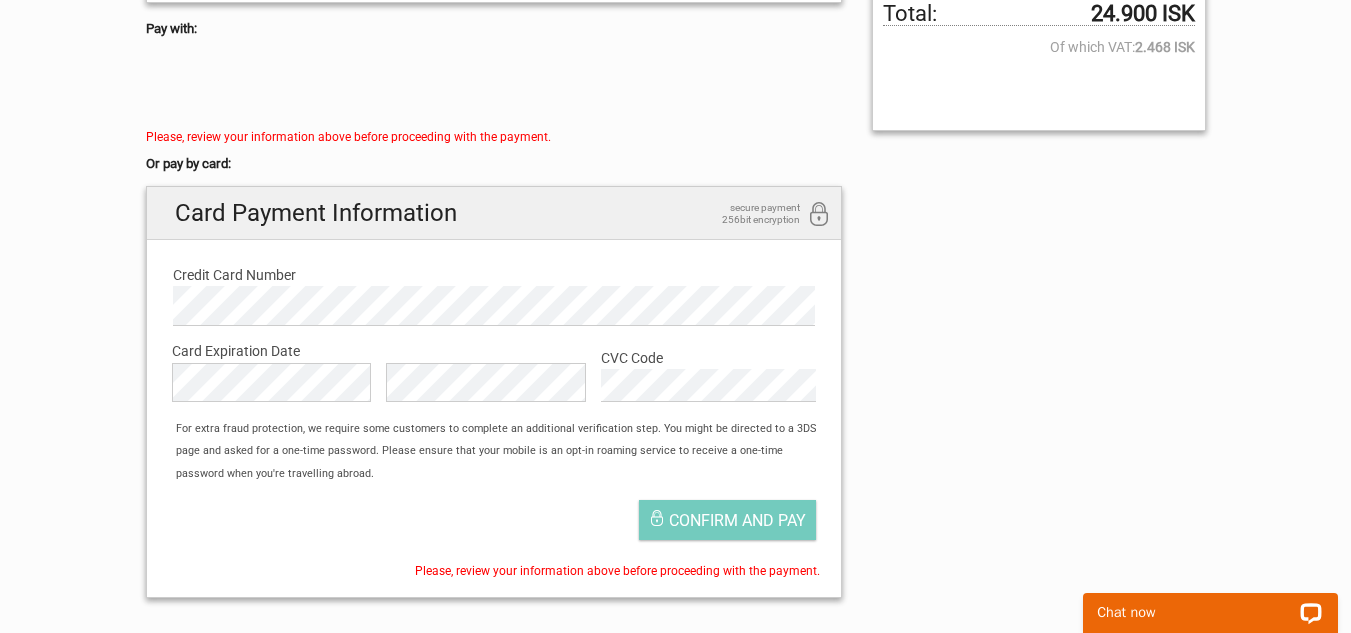 scroll, scrollTop: 606, scrollLeft: 0, axis: vertical 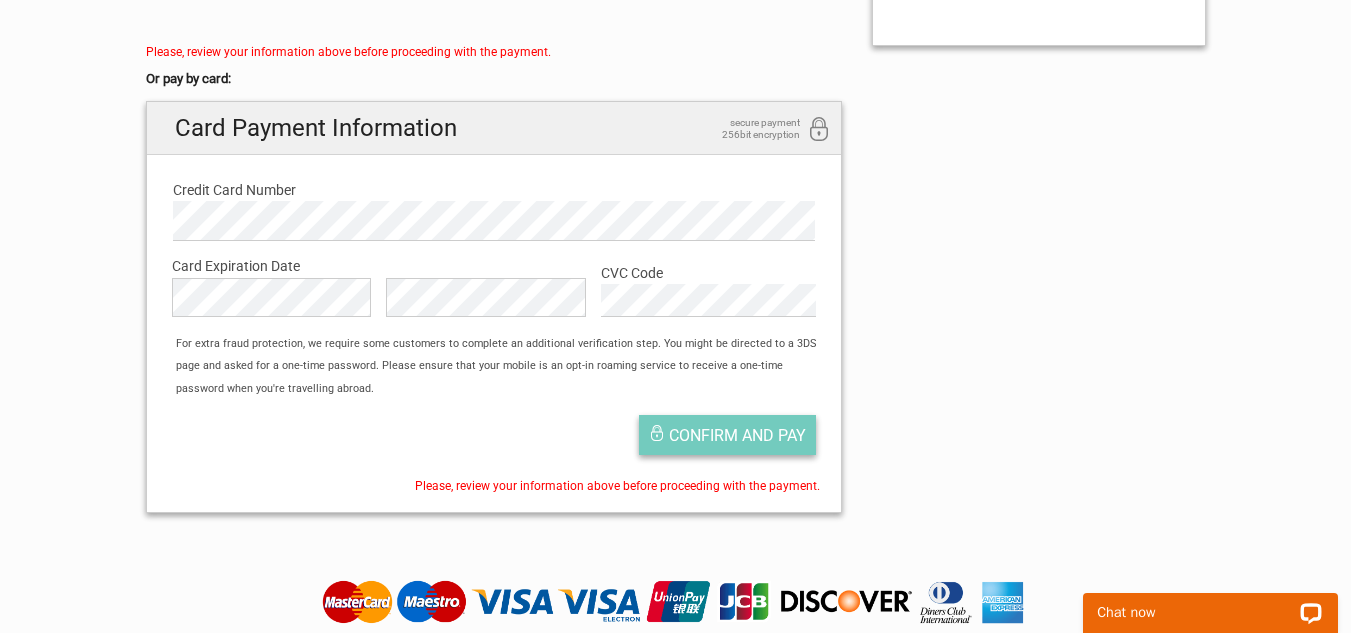 click on "Confirm and pay" at bounding box center (737, 435) 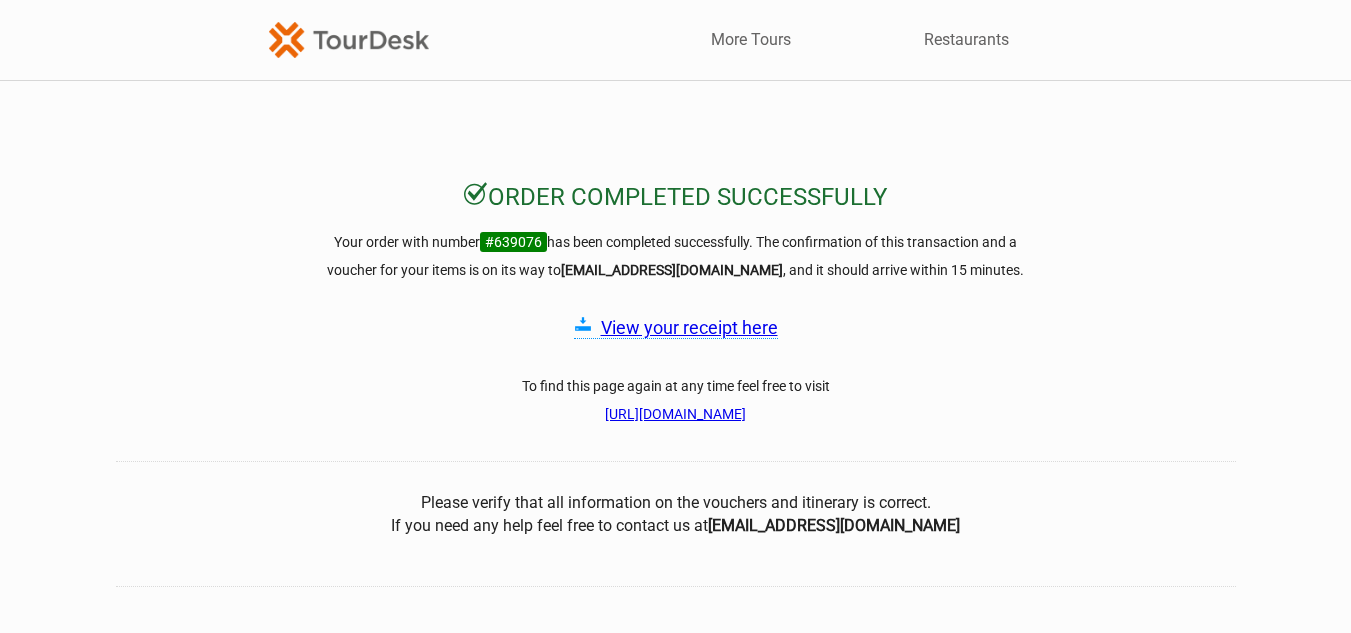 scroll, scrollTop: 0, scrollLeft: 0, axis: both 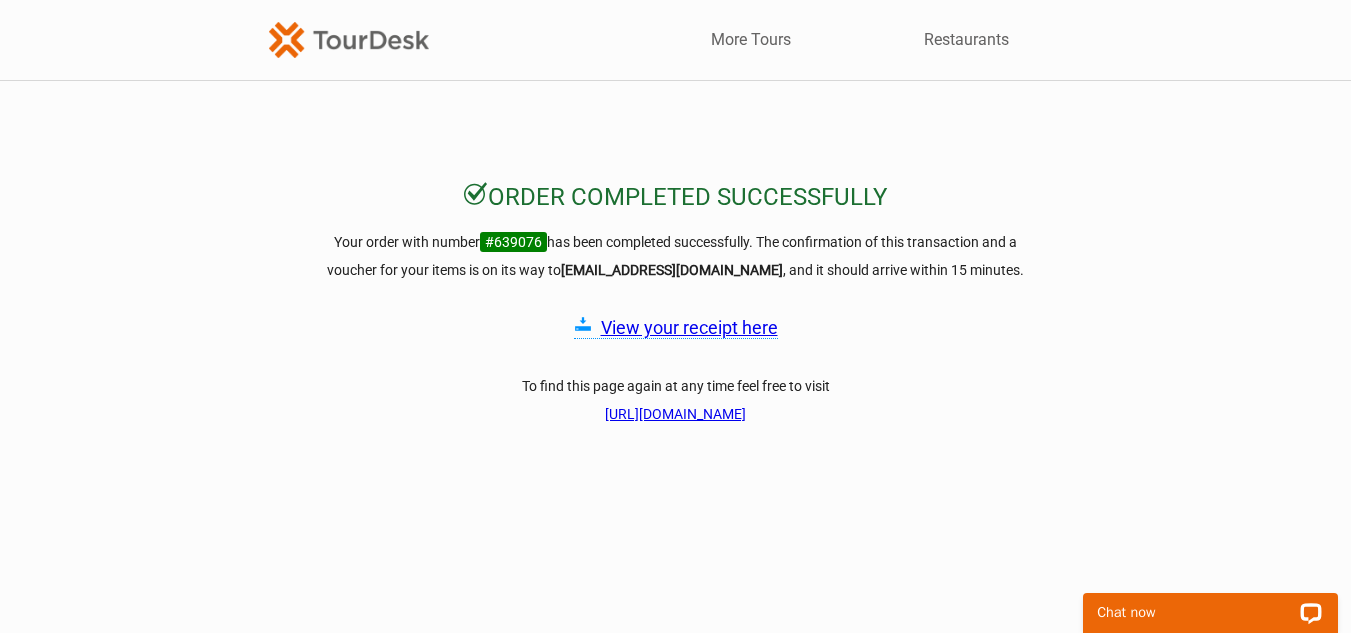 click on "View your receipt here" at bounding box center [689, 327] 